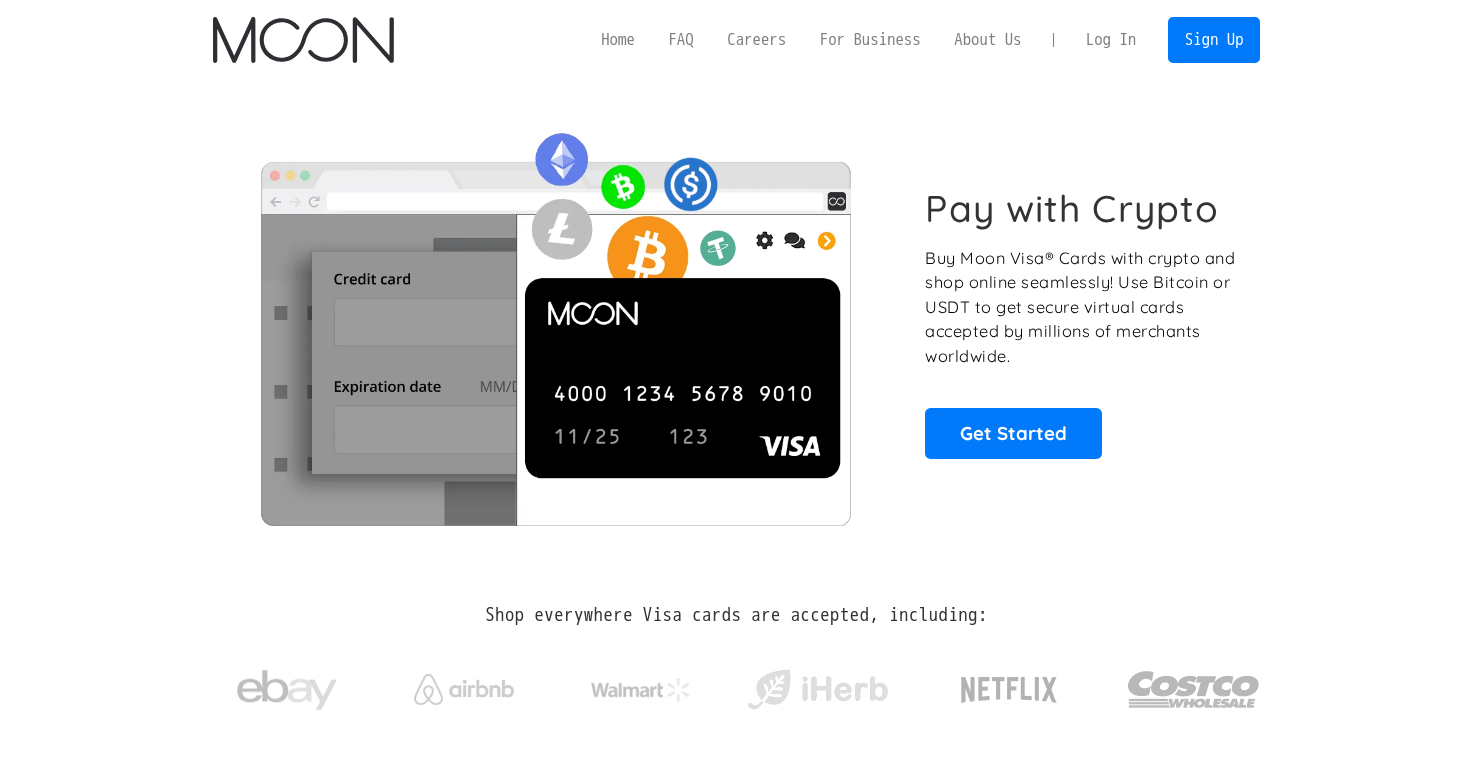scroll, scrollTop: 0, scrollLeft: 0, axis: both 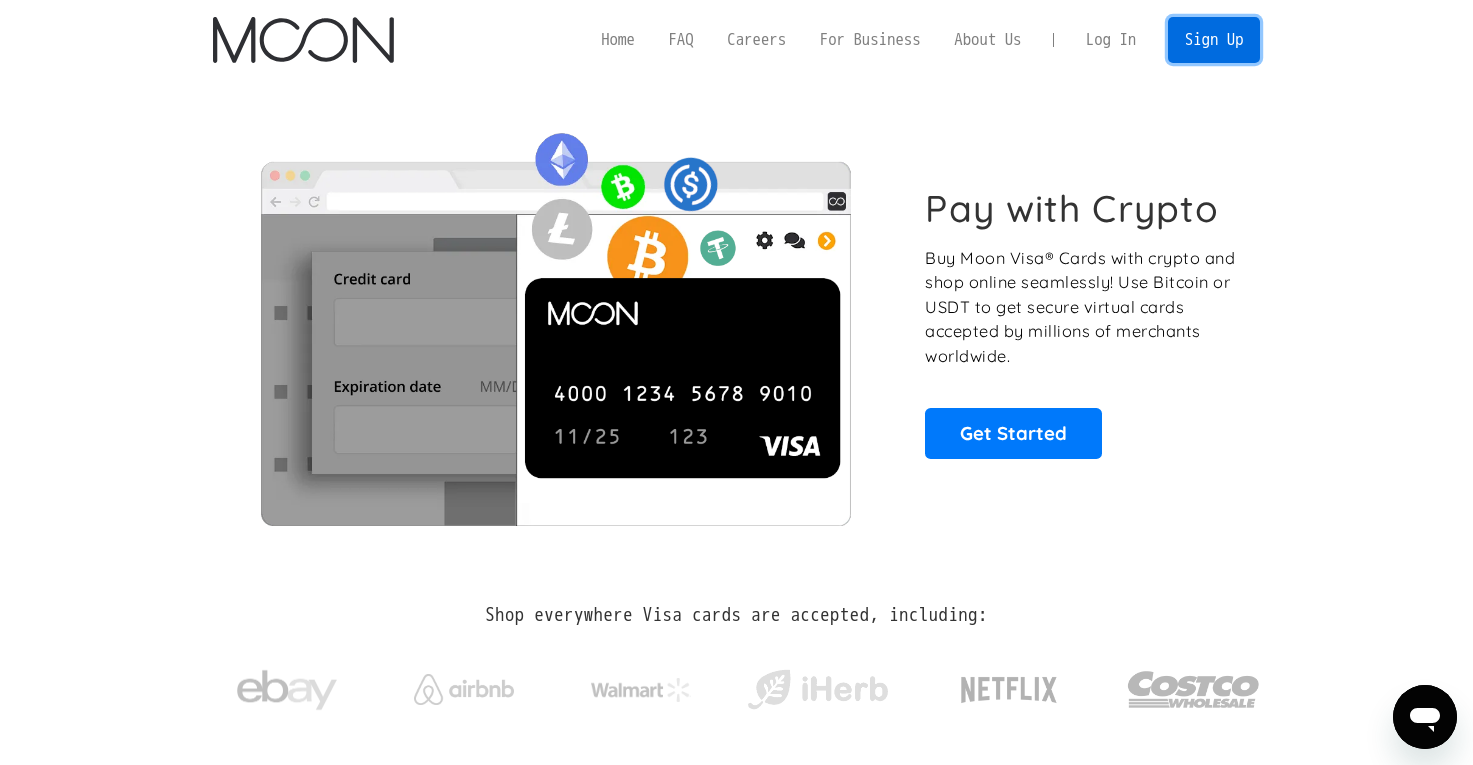 click on "Sign Up" at bounding box center (1214, 39) 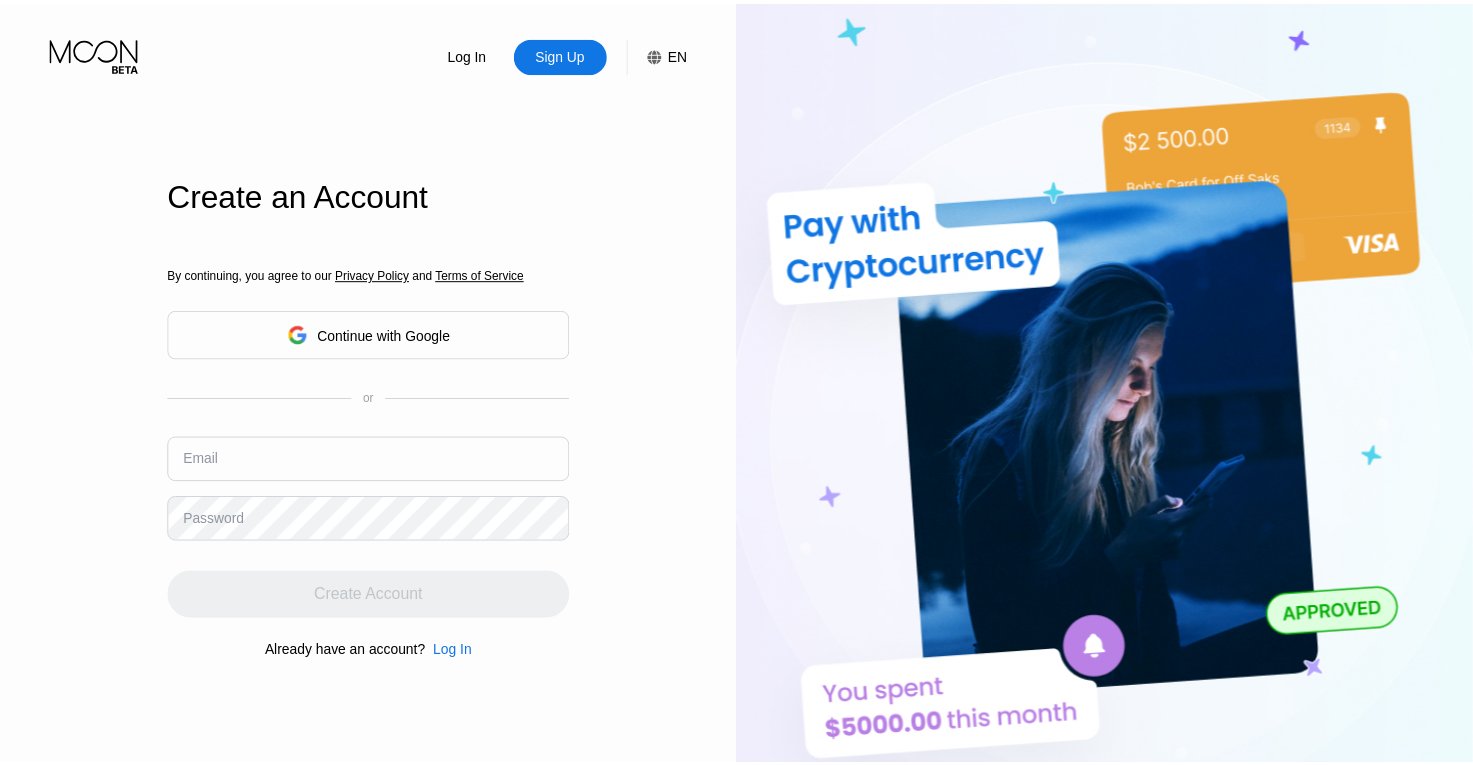 scroll, scrollTop: 0, scrollLeft: 0, axis: both 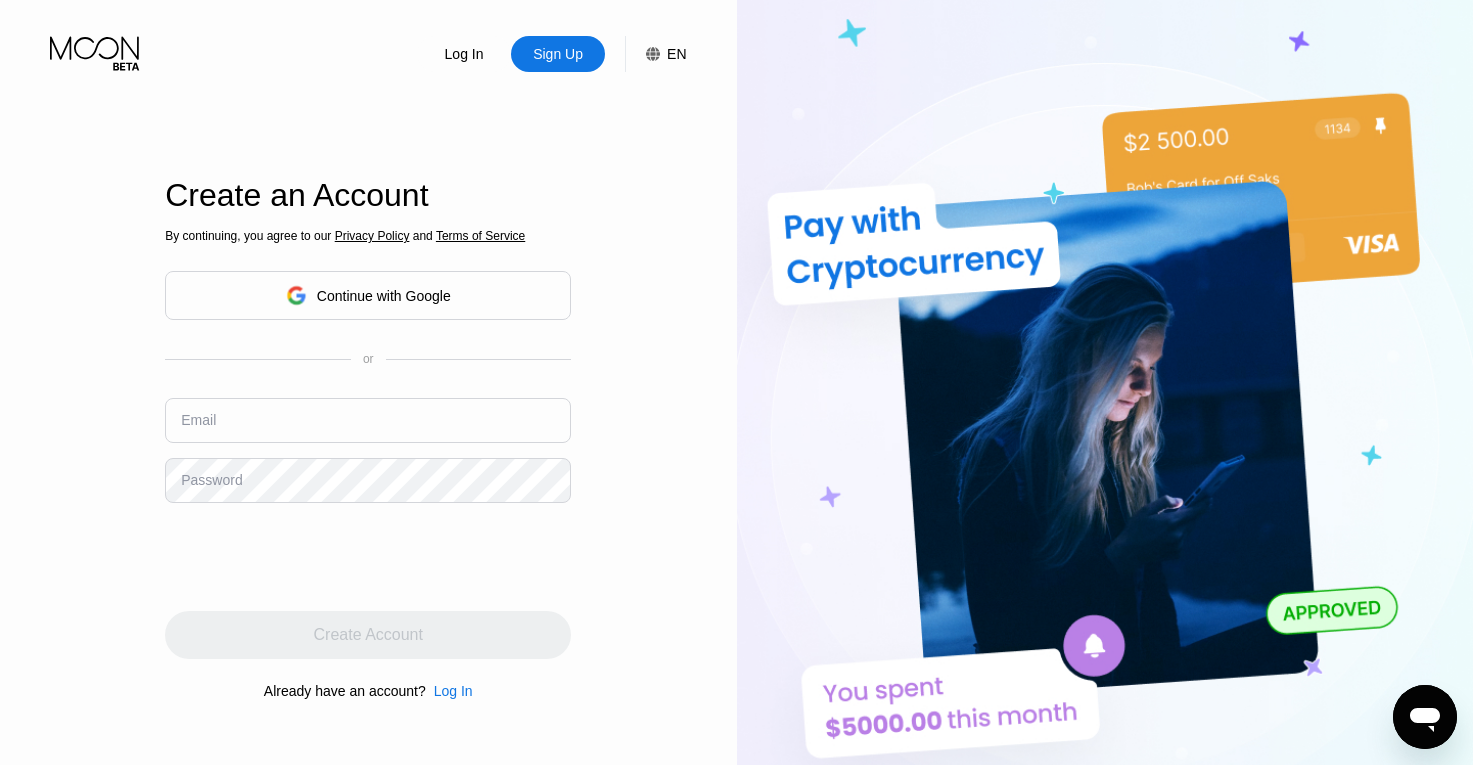 click on "Continue with Google" at bounding box center (384, 296) 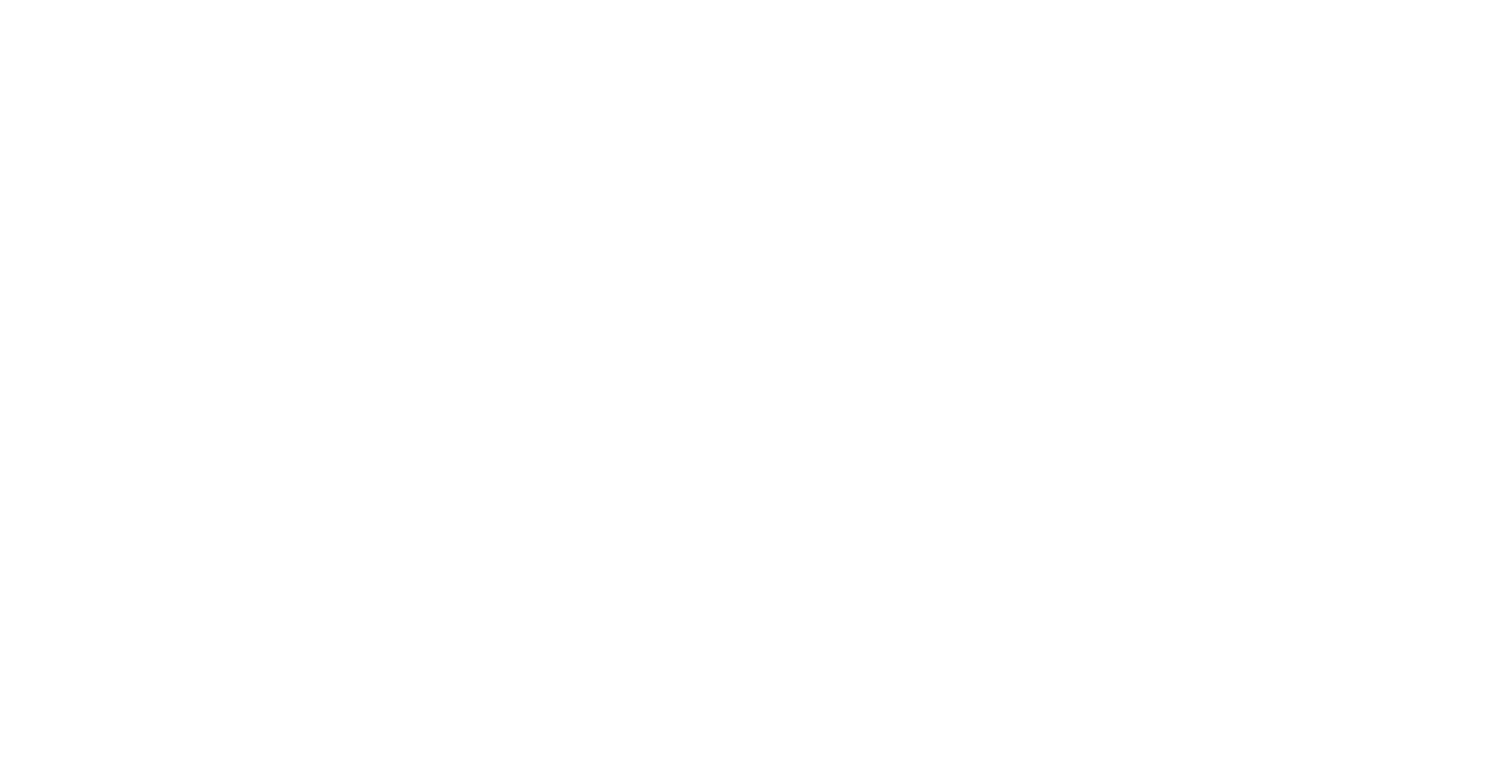 scroll, scrollTop: 0, scrollLeft: 0, axis: both 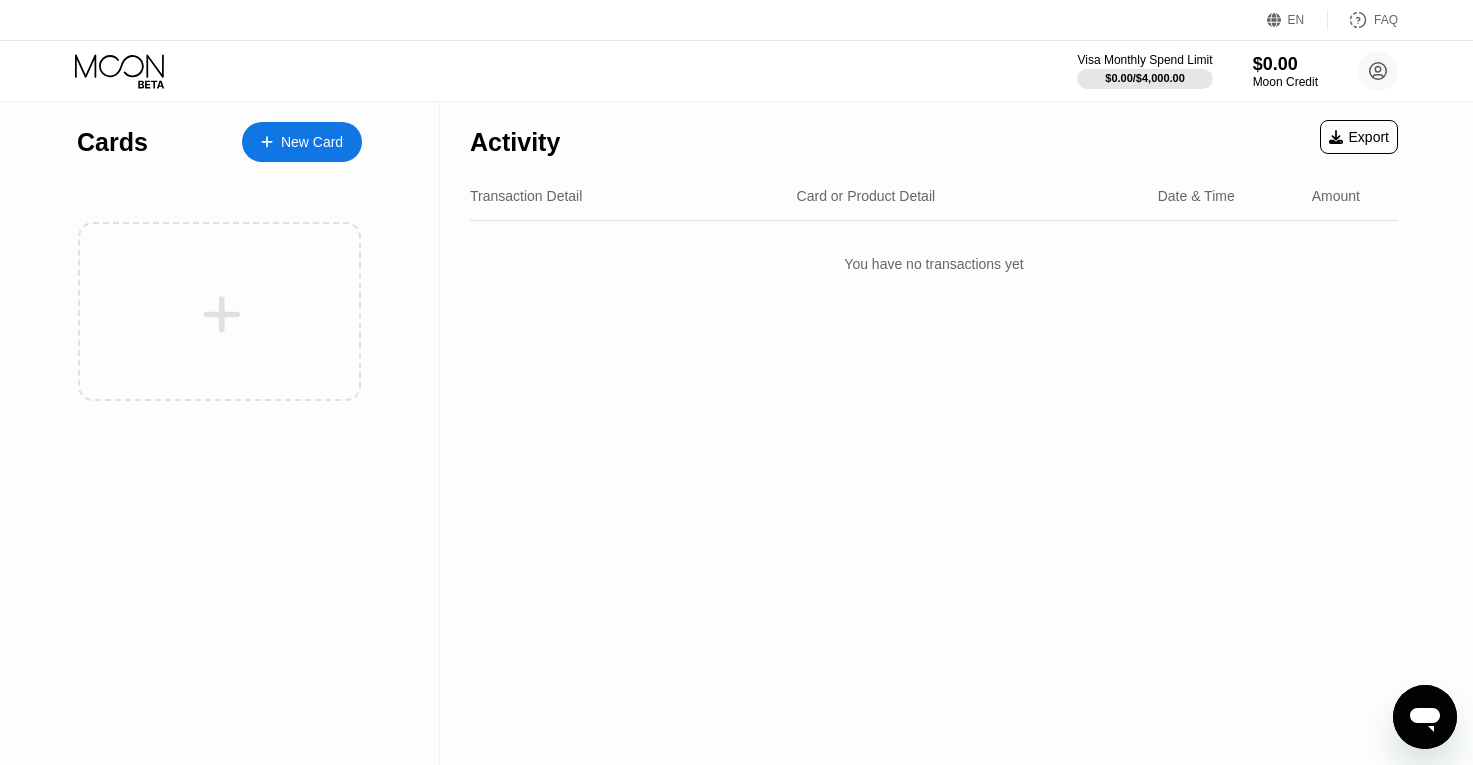 click on "EN" at bounding box center [1297, 20] 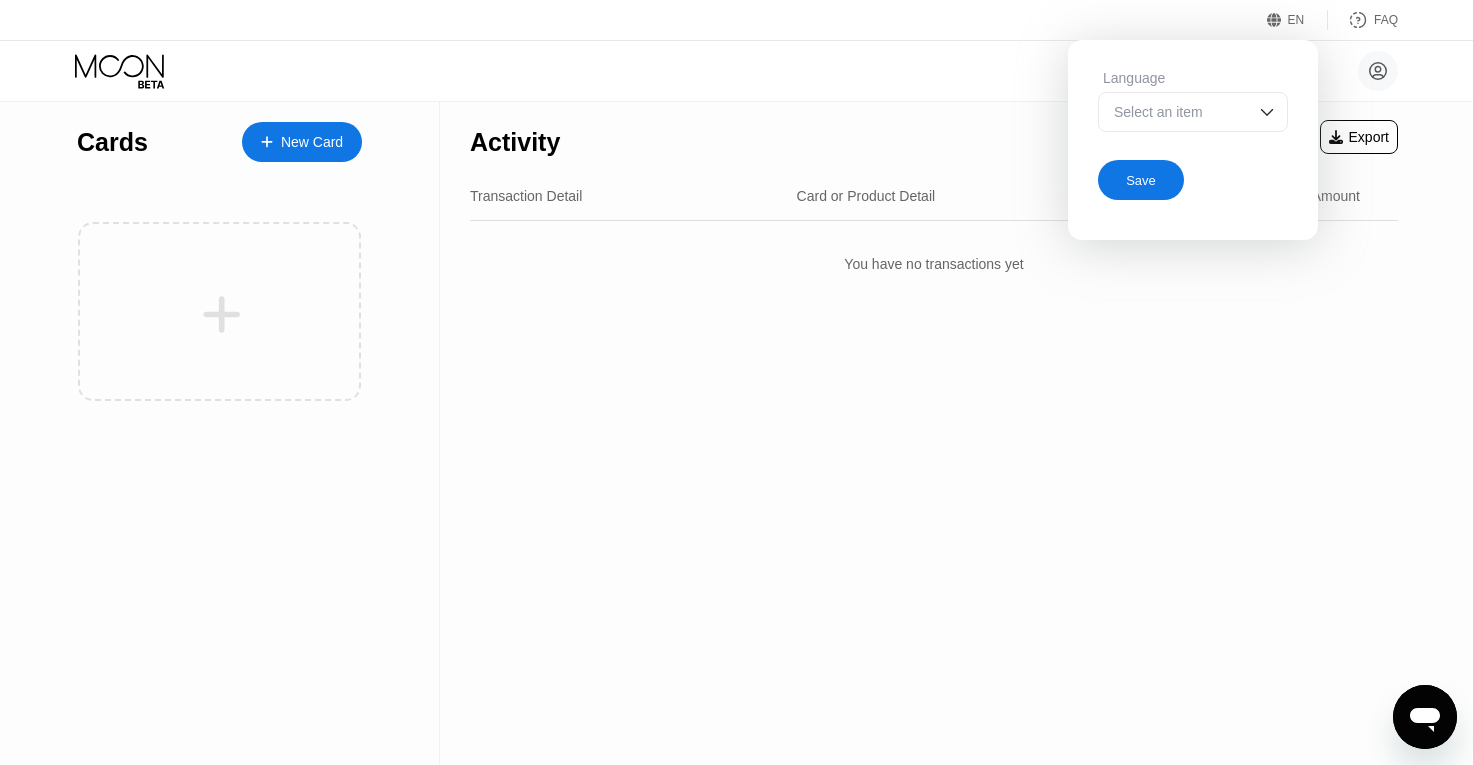 click on "Select an item" at bounding box center [1178, 112] 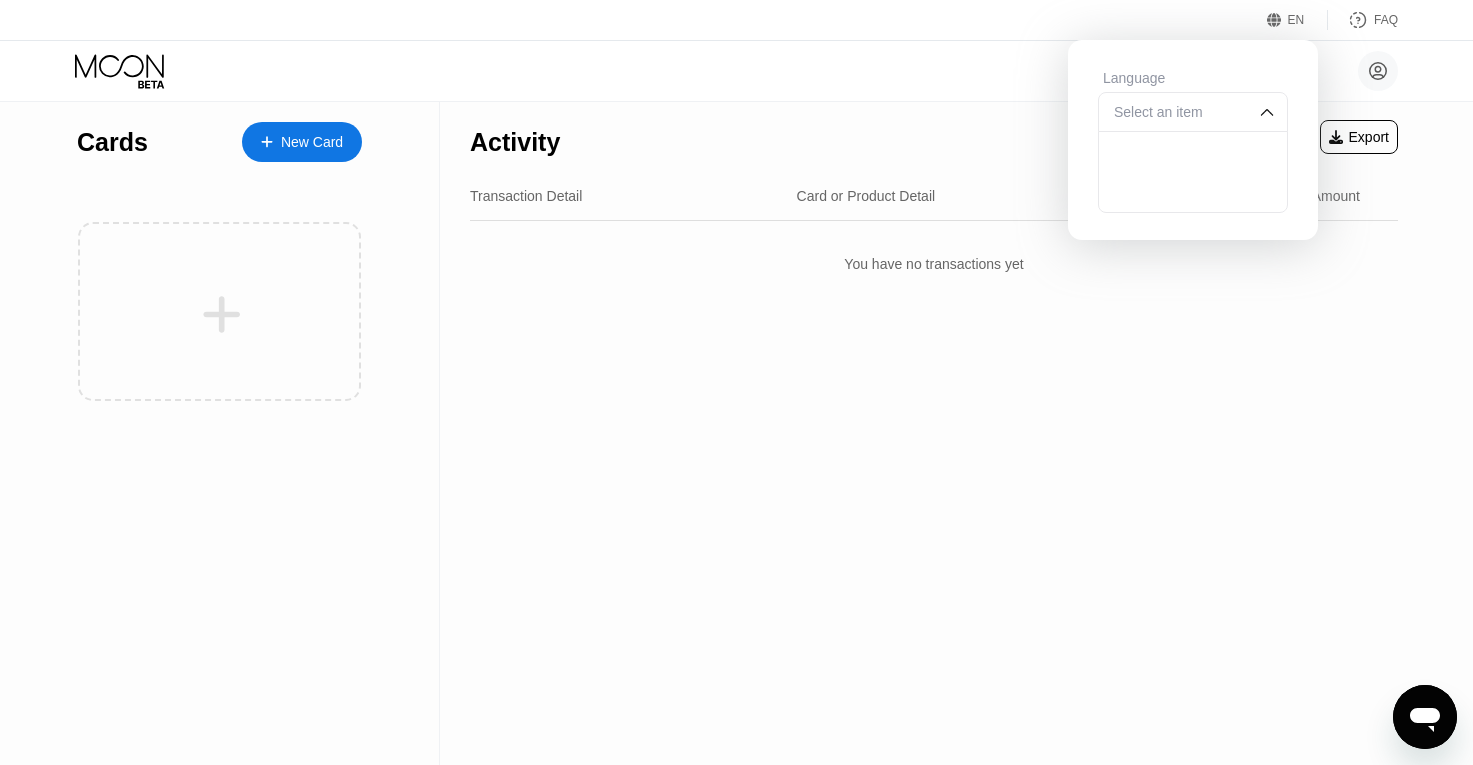 click on "EN Language Select an item Save FAQ" at bounding box center (736, 20) 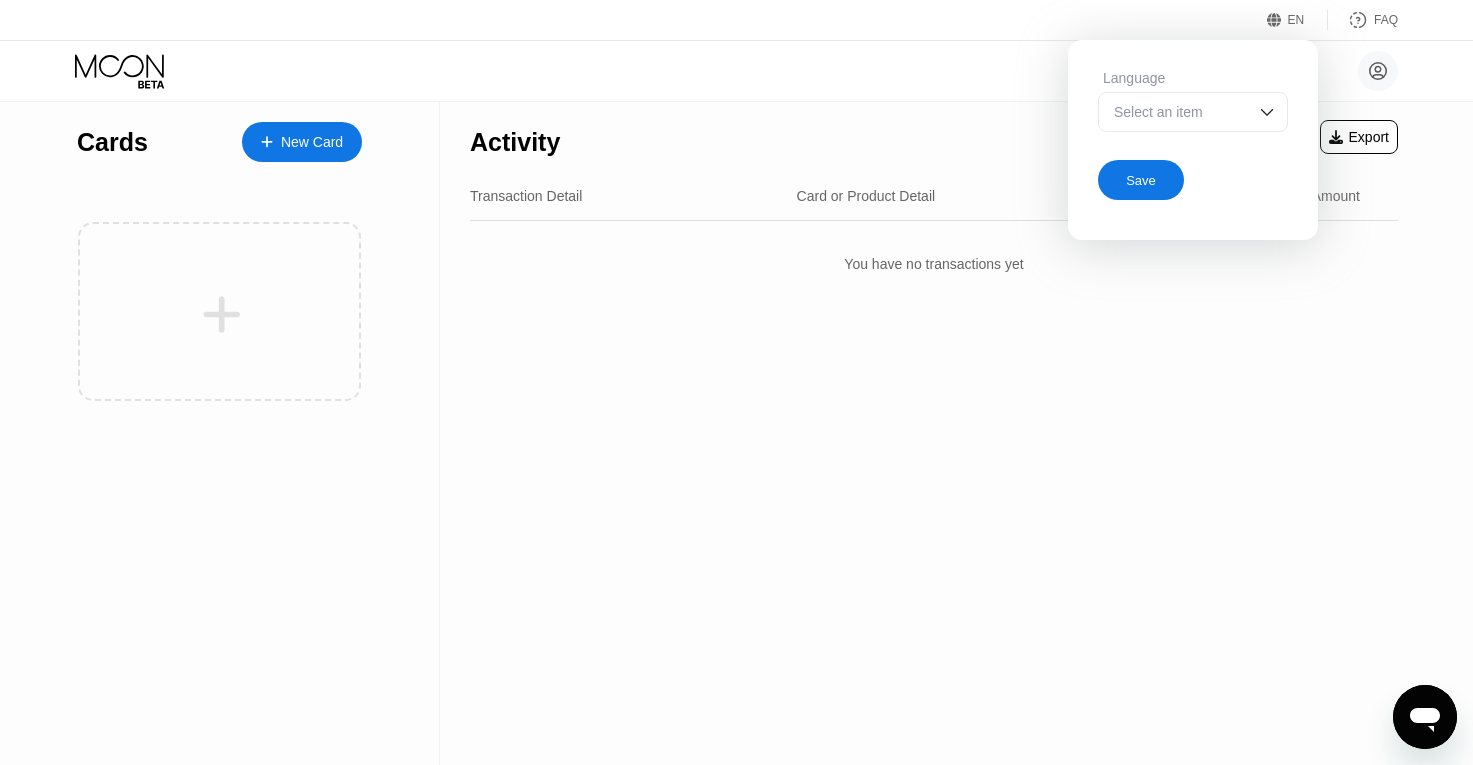 click on "Select an item" at bounding box center [1178, 112] 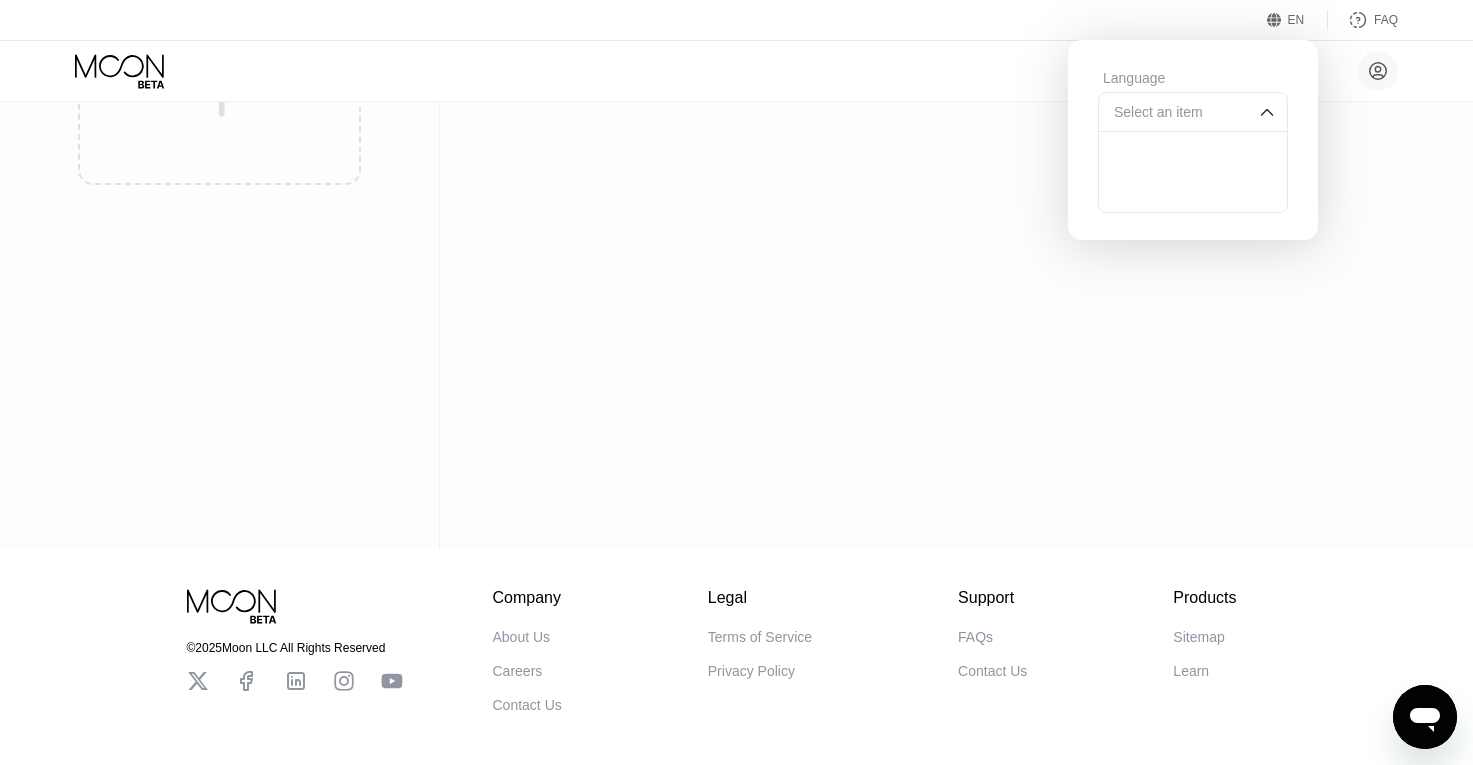 scroll, scrollTop: 0, scrollLeft: 0, axis: both 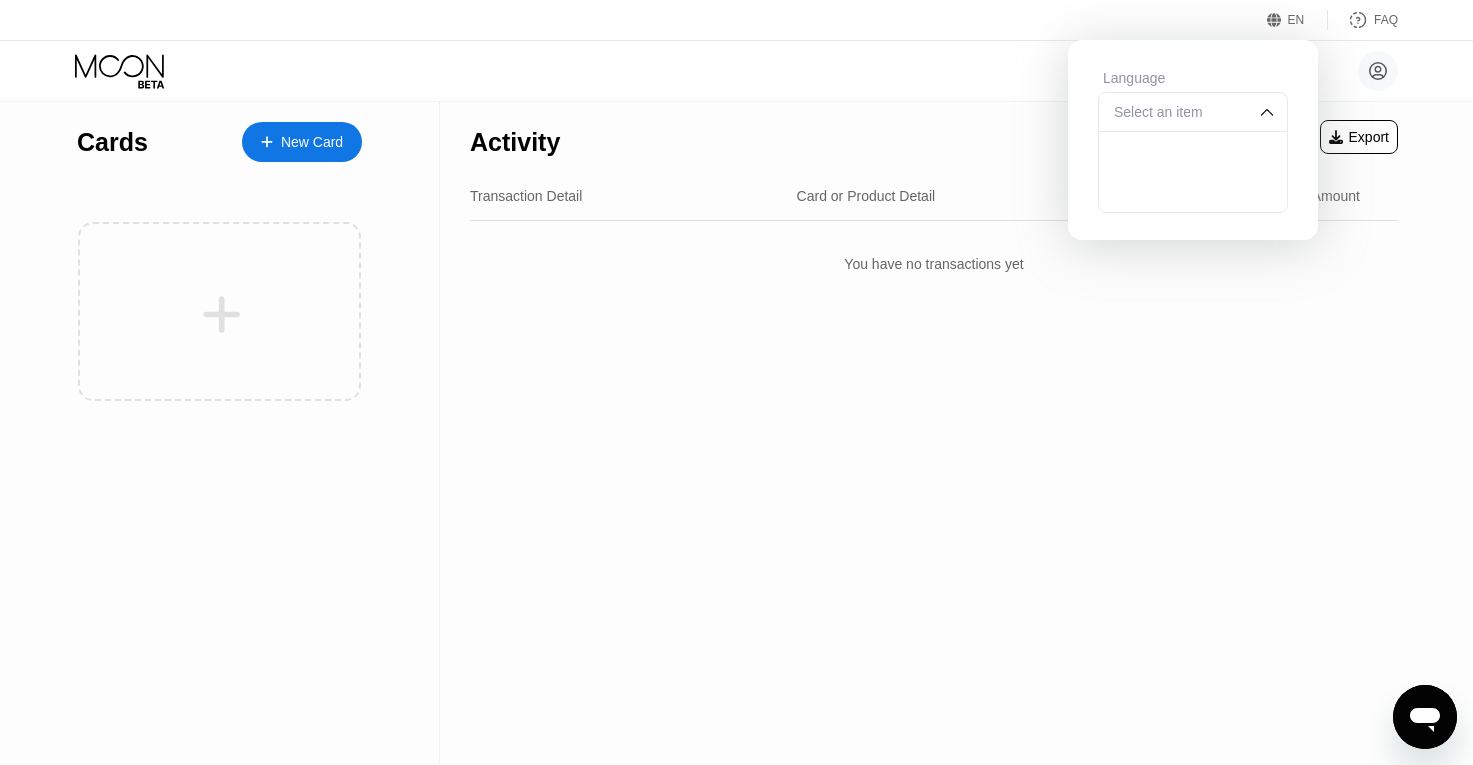 click on "Activity Export" at bounding box center [934, 137] 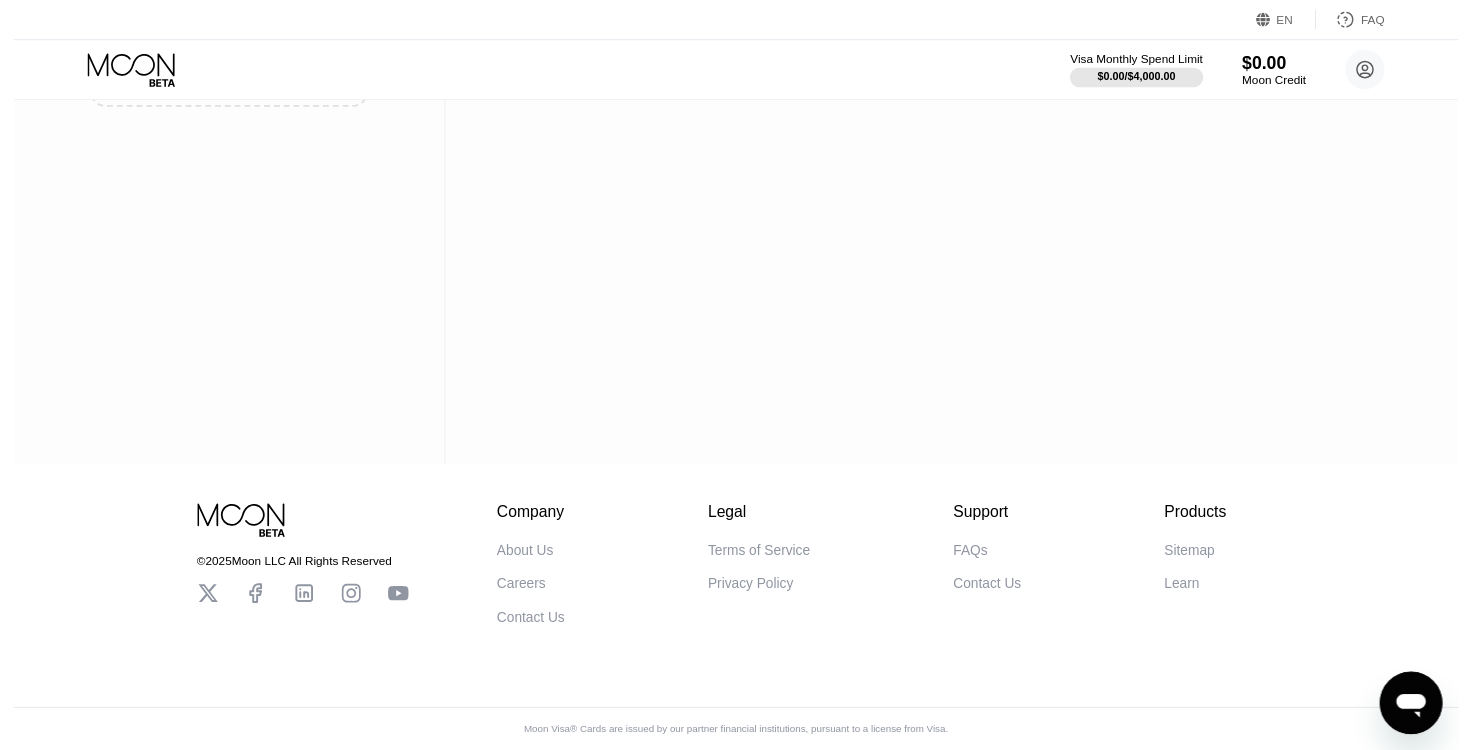 scroll, scrollTop: 0, scrollLeft: 0, axis: both 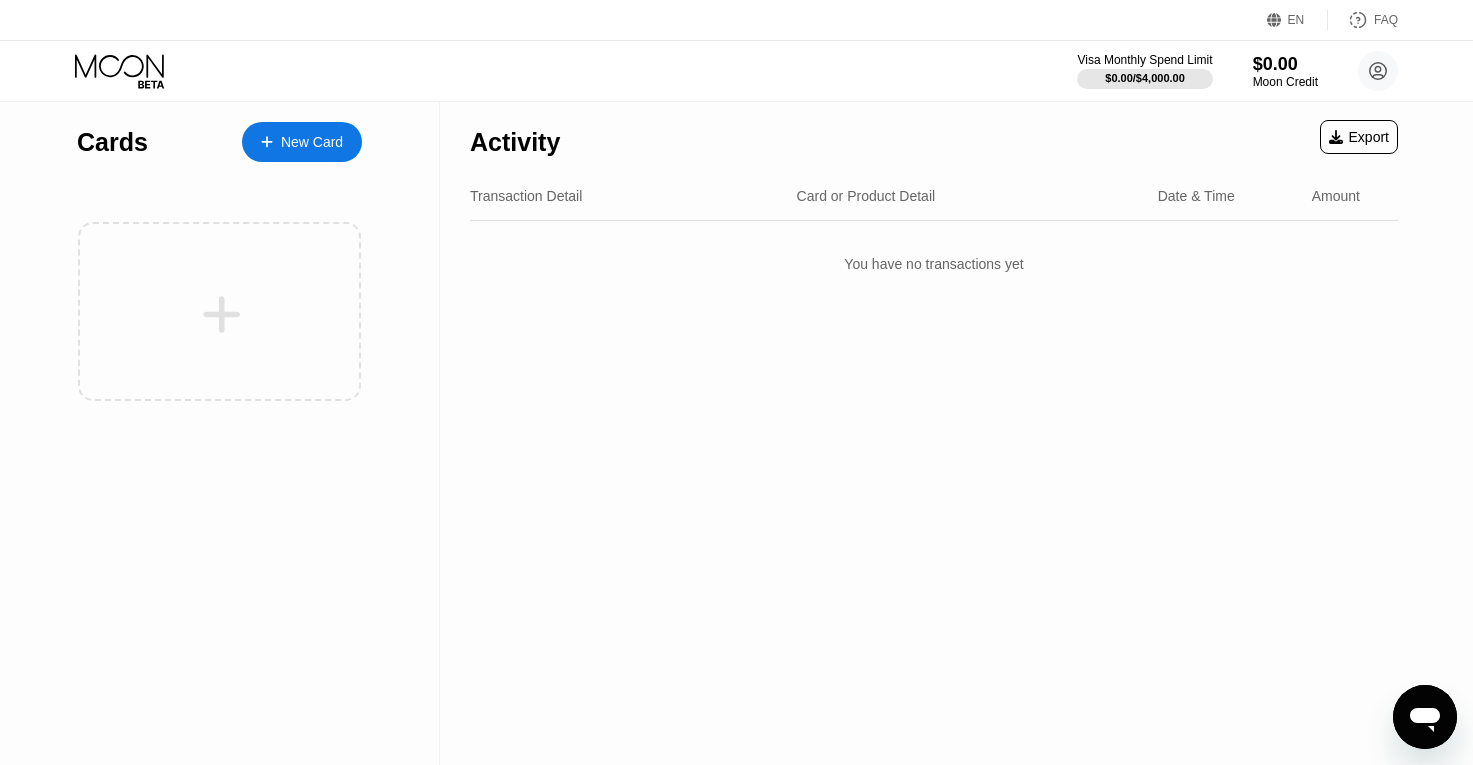 click on "New Card" at bounding box center (312, 142) 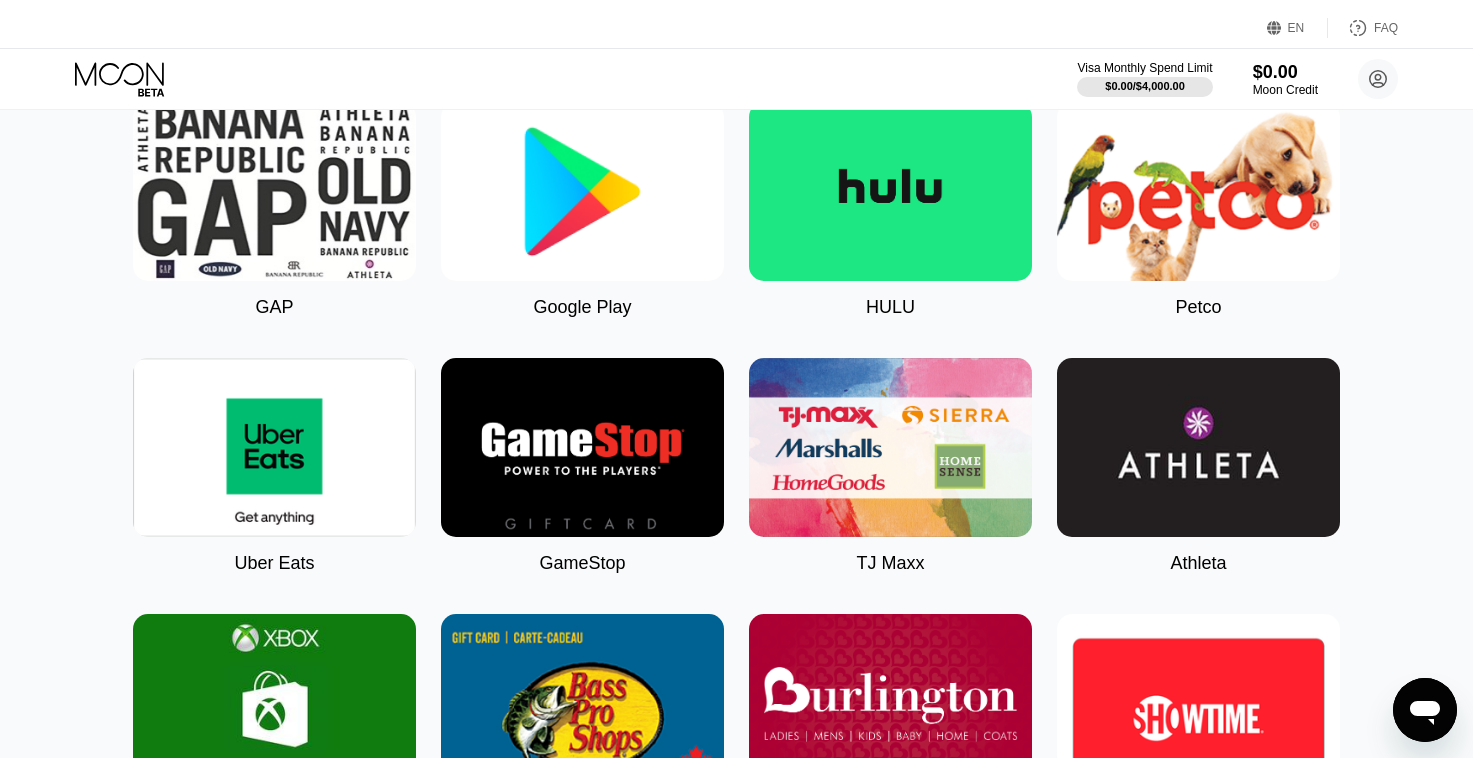 scroll, scrollTop: 0, scrollLeft: 0, axis: both 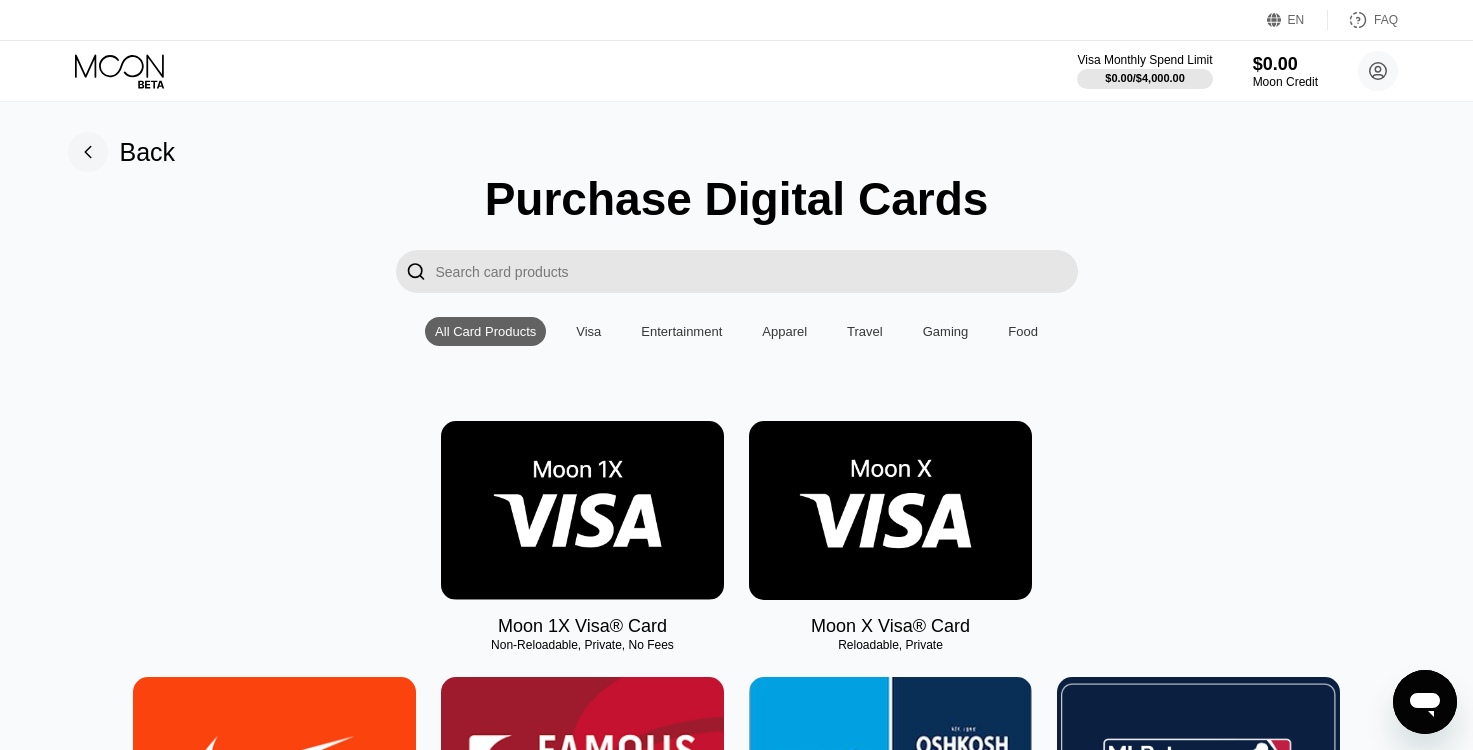 click at bounding box center (890, 510) 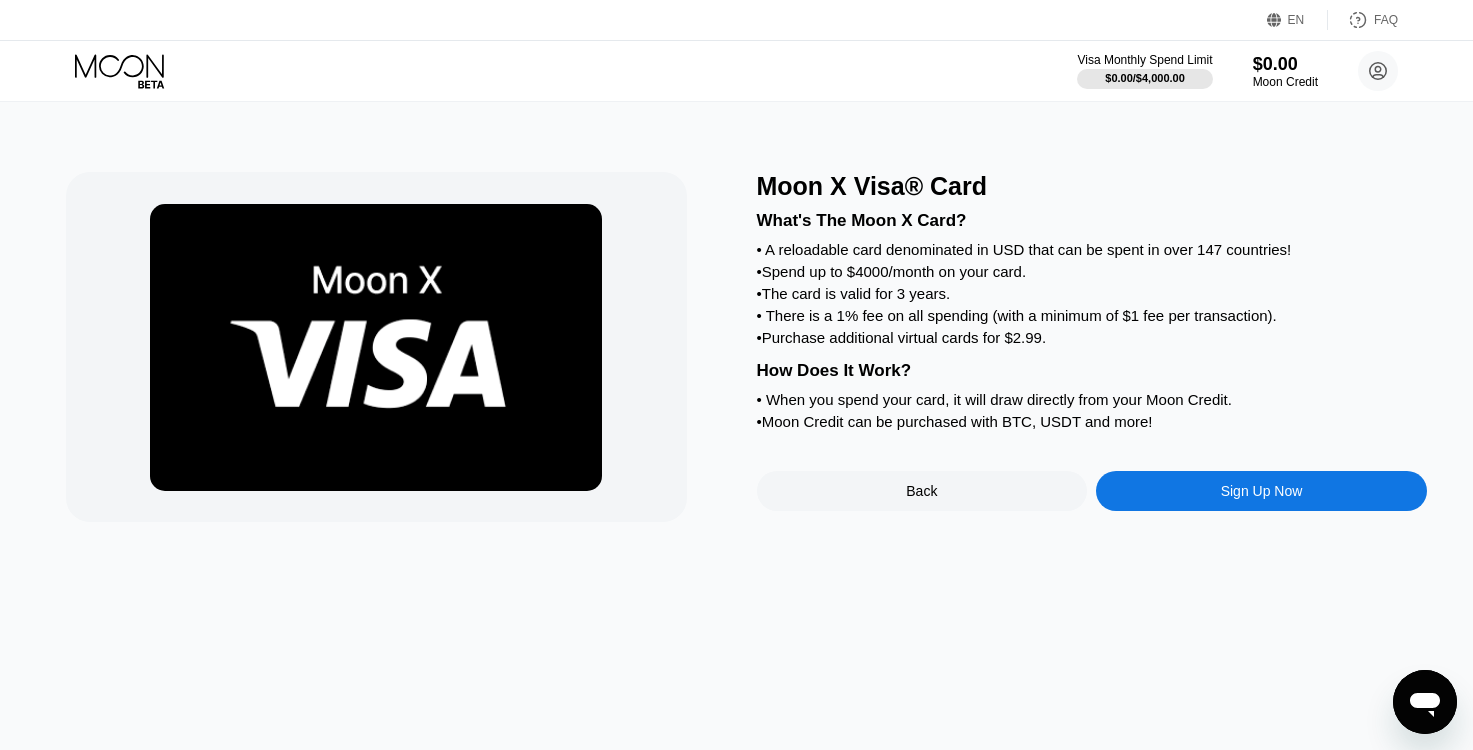 drag, startPoint x: 755, startPoint y: 178, endPoint x: 1208, endPoint y: 418, distance: 512.649 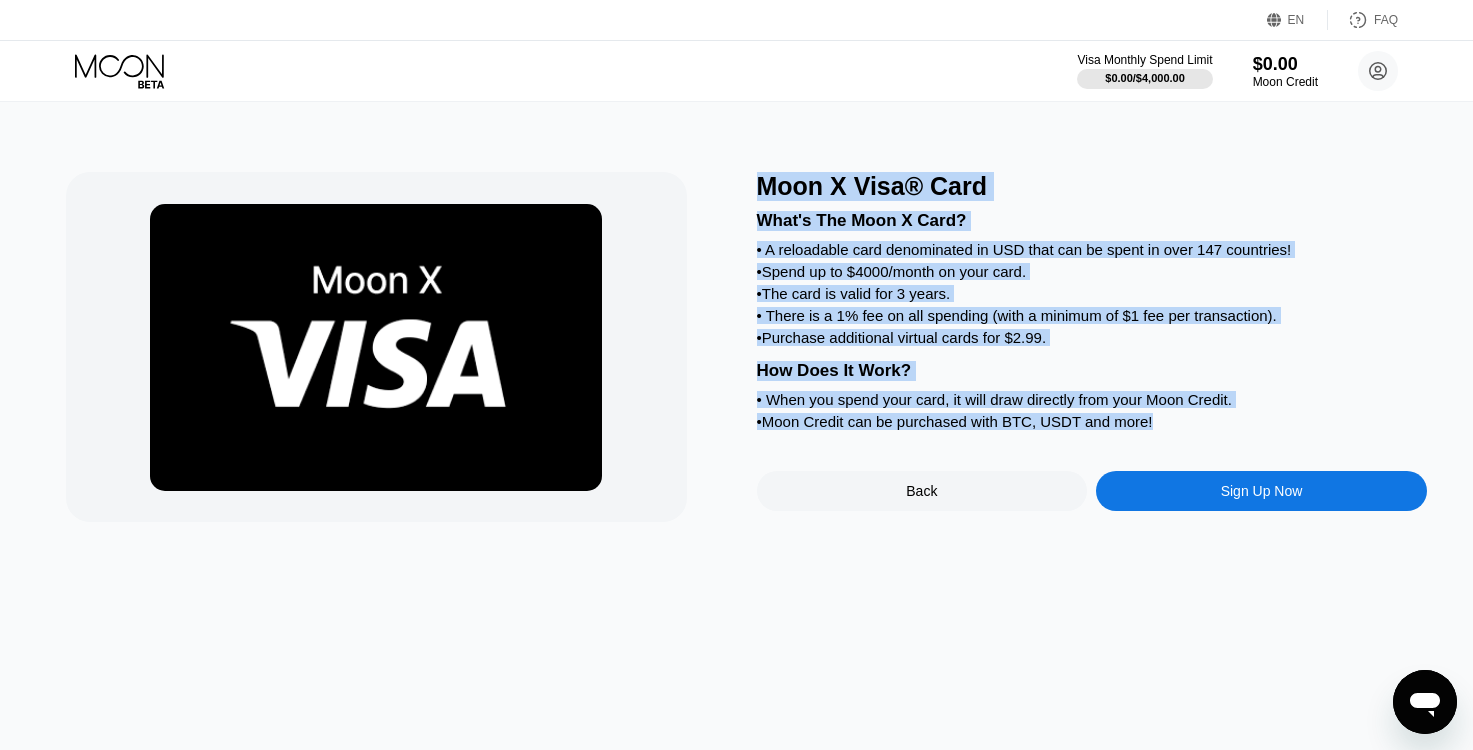drag, startPoint x: 1206, startPoint y: 424, endPoint x: 743, endPoint y: 187, distance: 520.1327 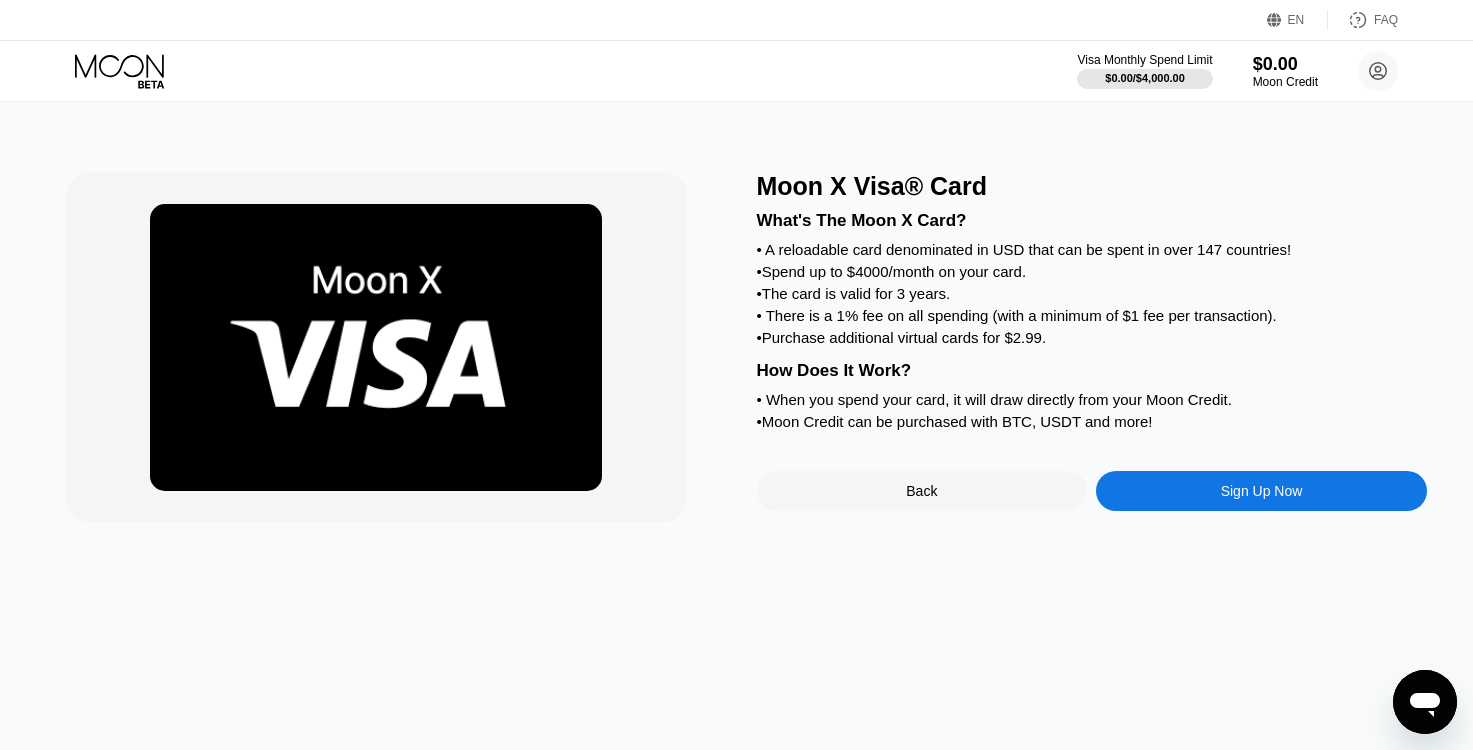 click on "Sign Up Now" at bounding box center (1262, 491) 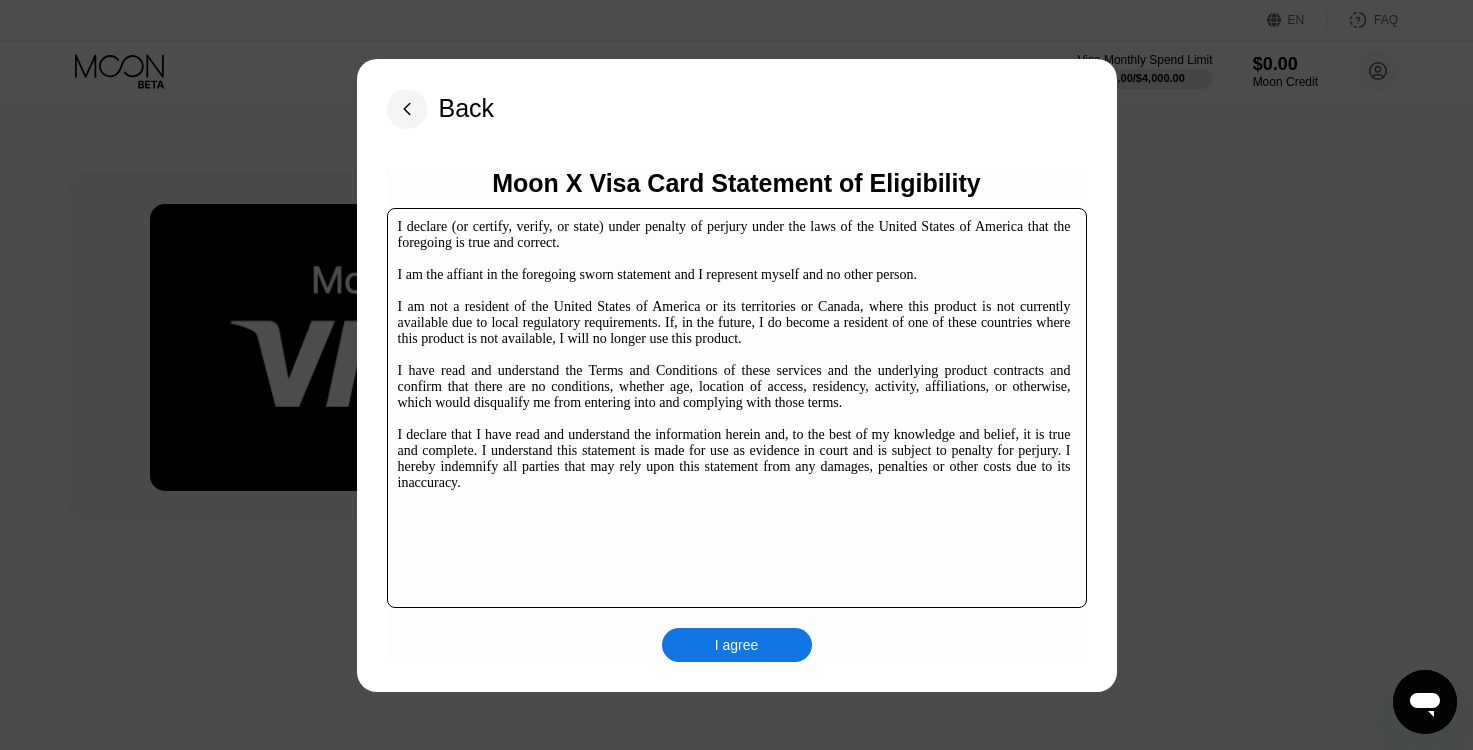 click on "I agree" at bounding box center [737, 645] 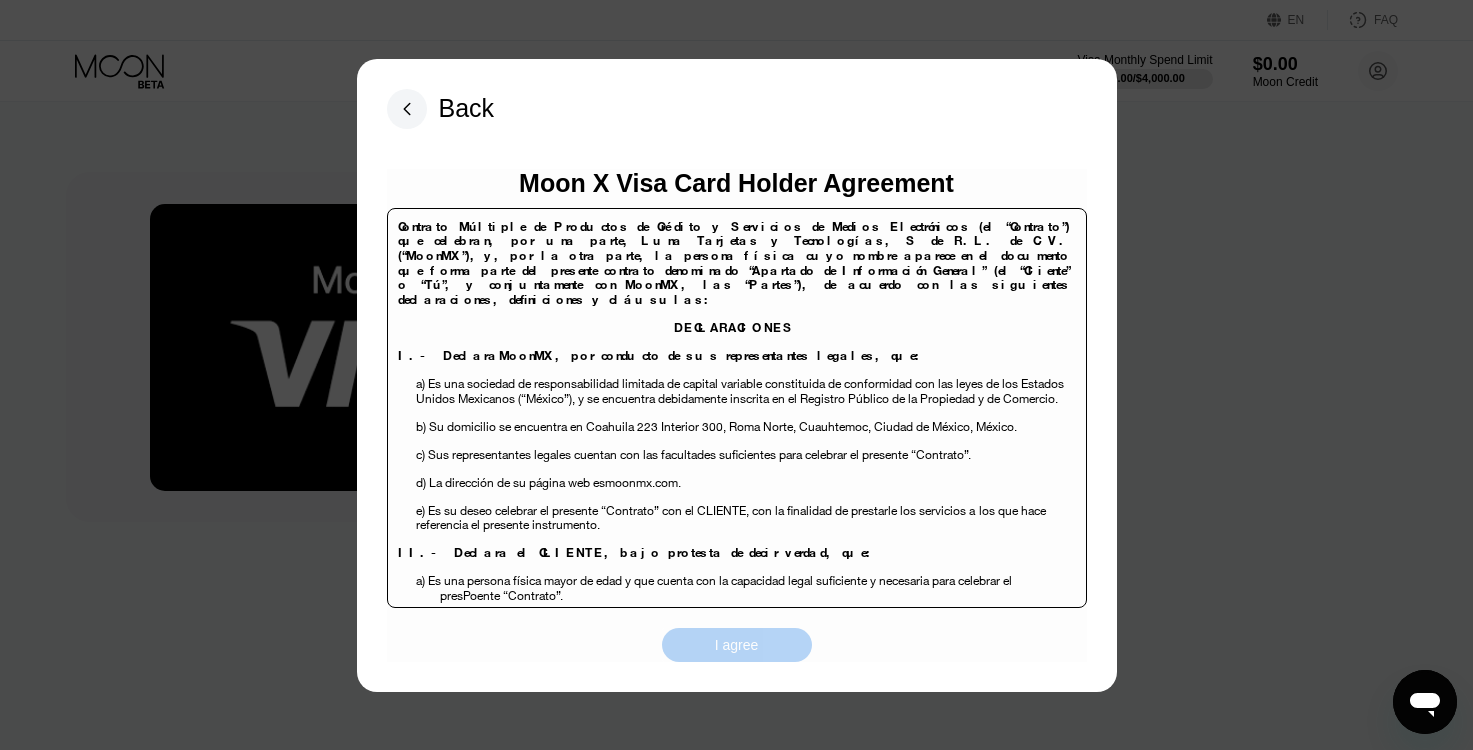 click on "I agree" at bounding box center (737, 645) 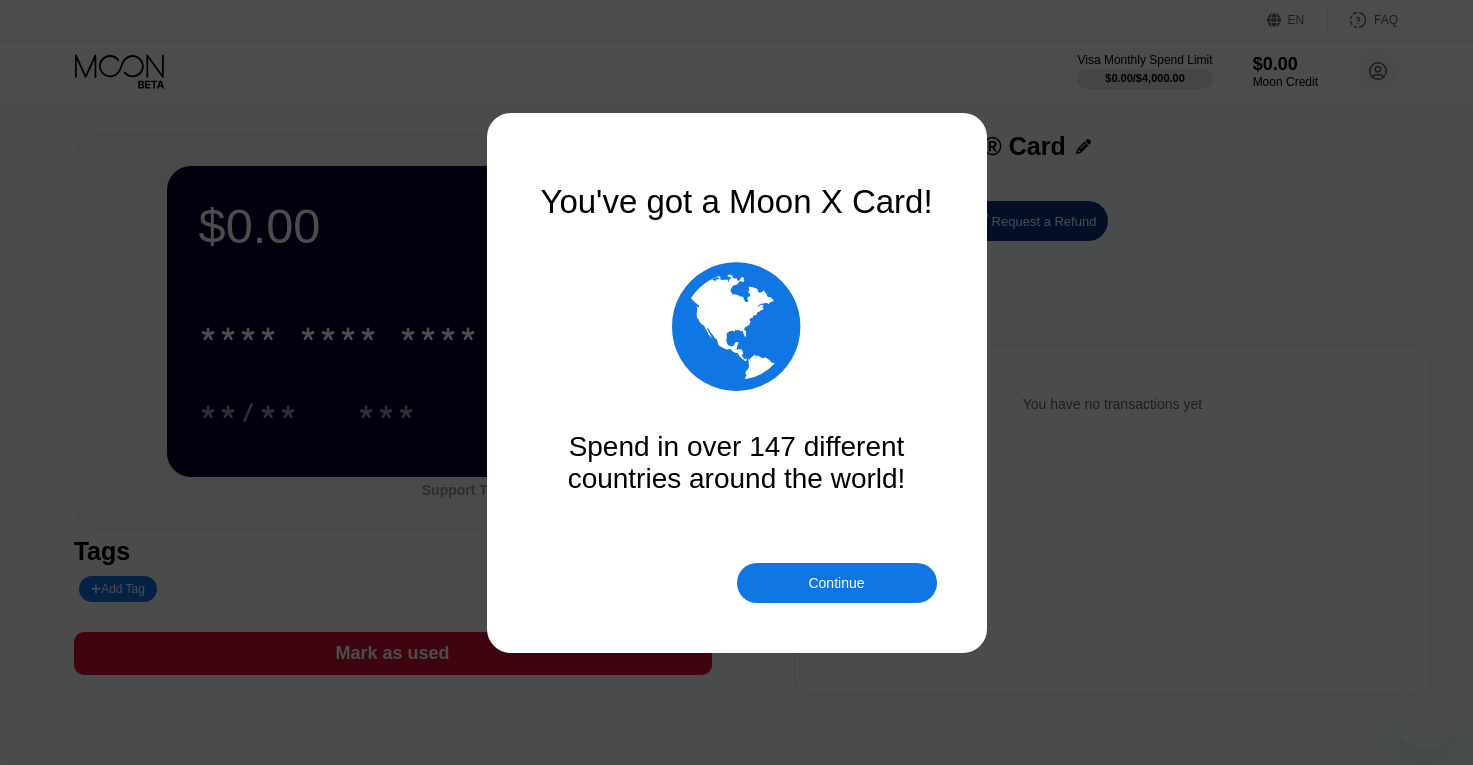 scroll, scrollTop: 0, scrollLeft: 0, axis: both 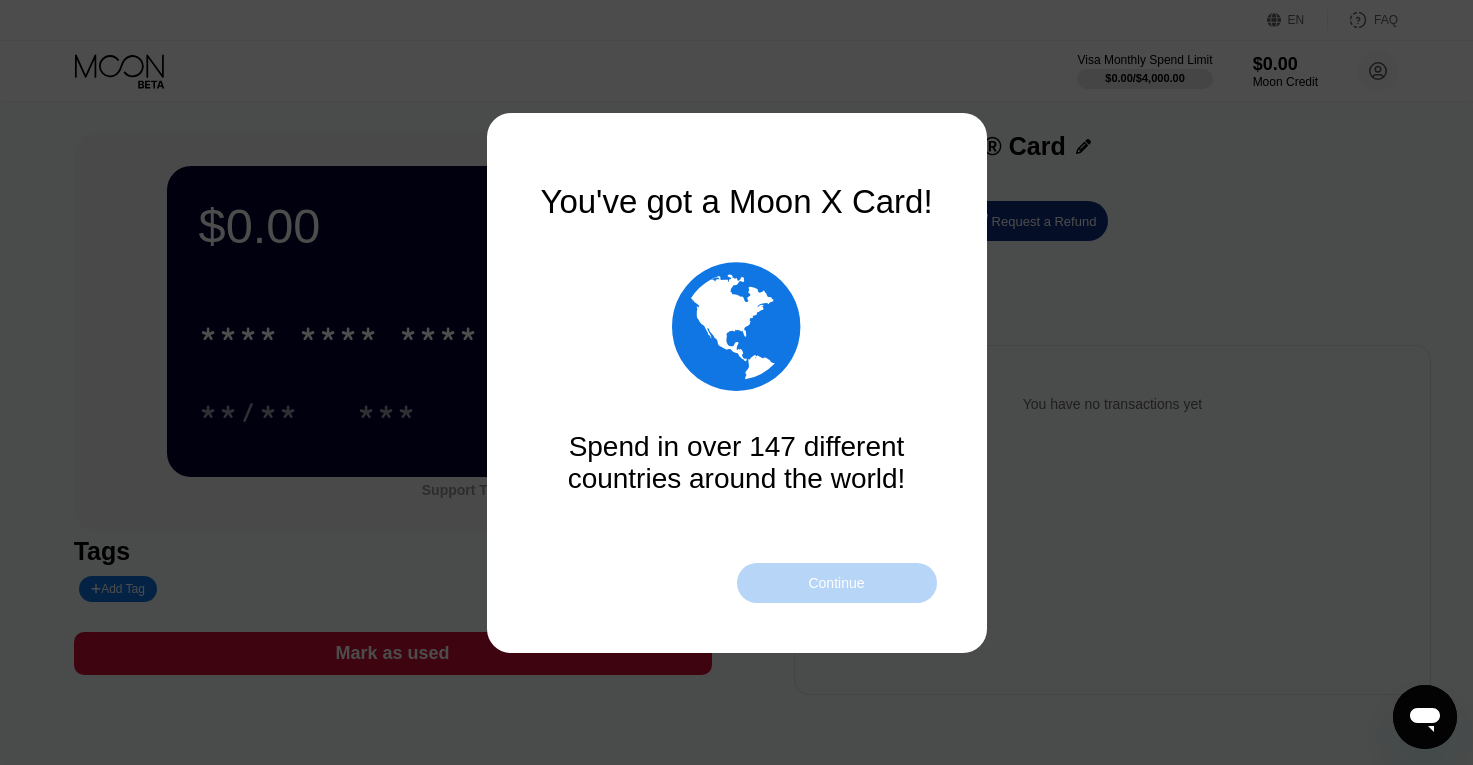 click on "Continue" at bounding box center [837, 583] 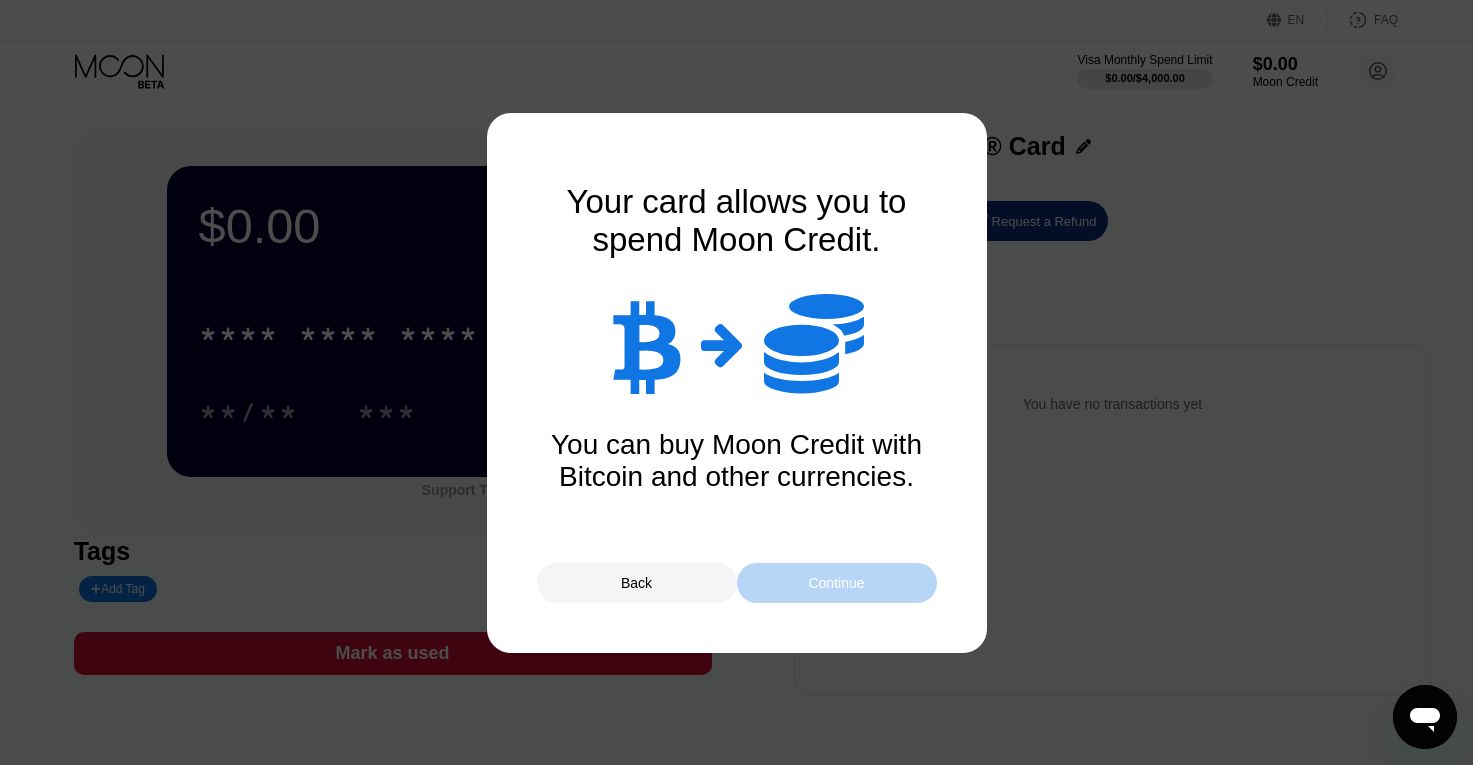 click on "Continue" at bounding box center [837, 583] 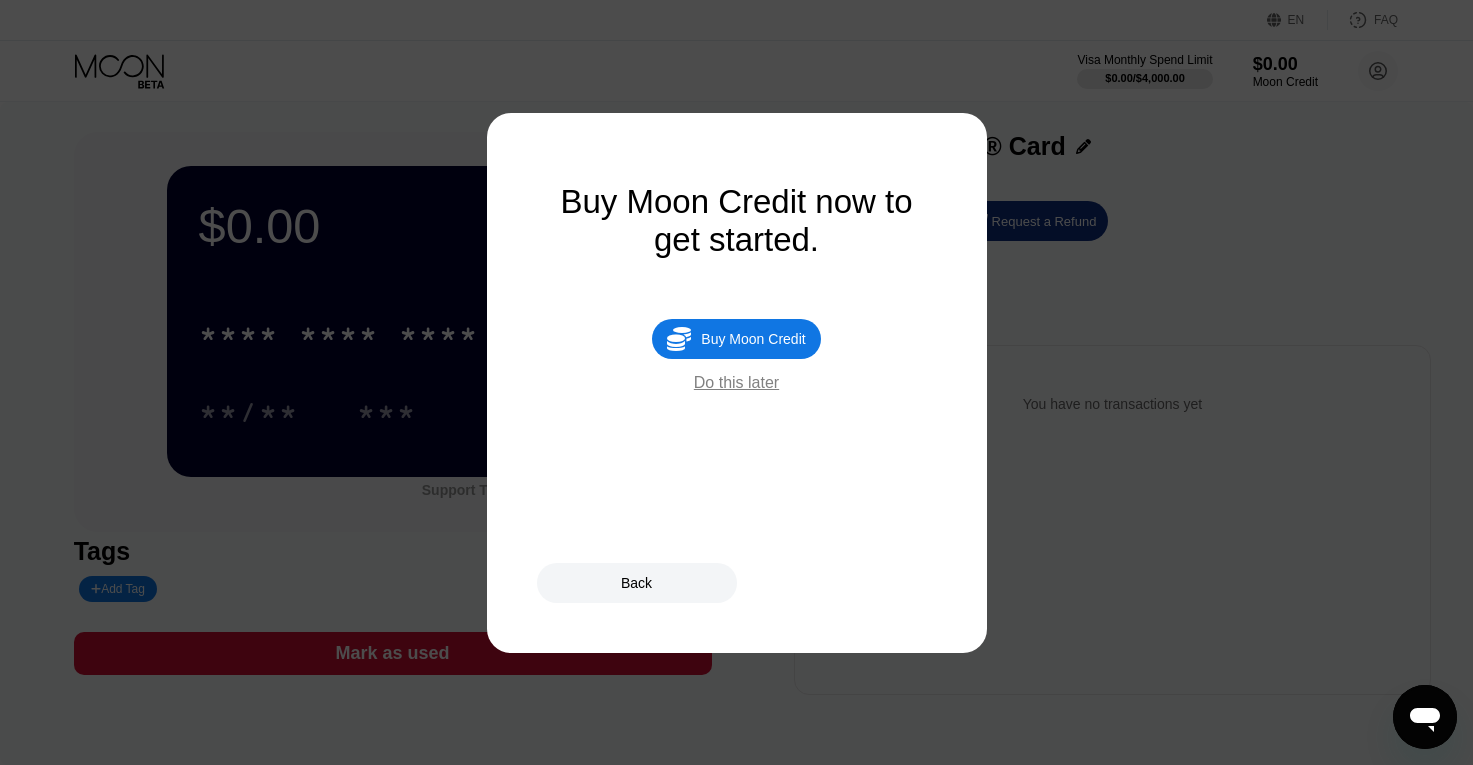 click on "Buy Moon Credit" at bounding box center [753, 339] 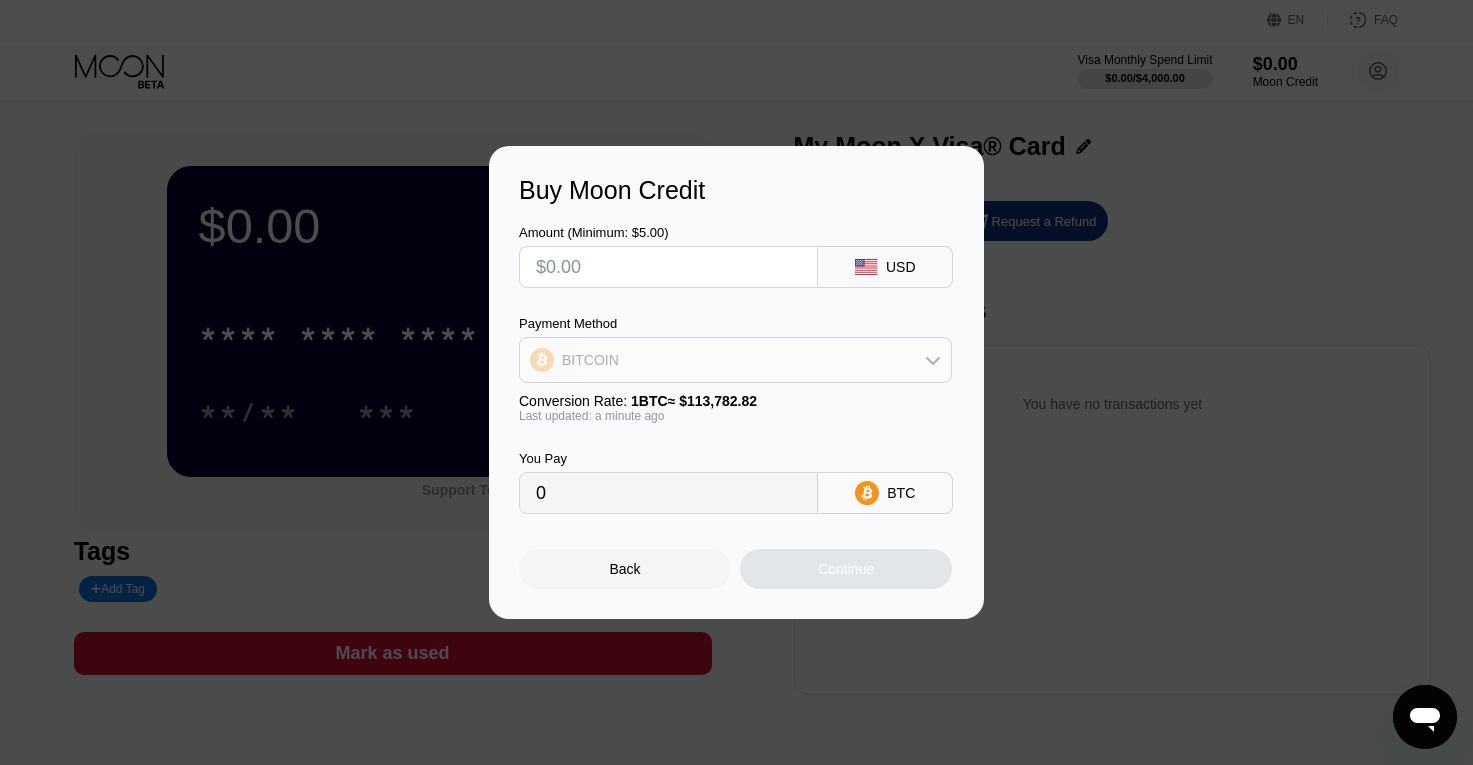 click on "BITCOIN" at bounding box center [735, 360] 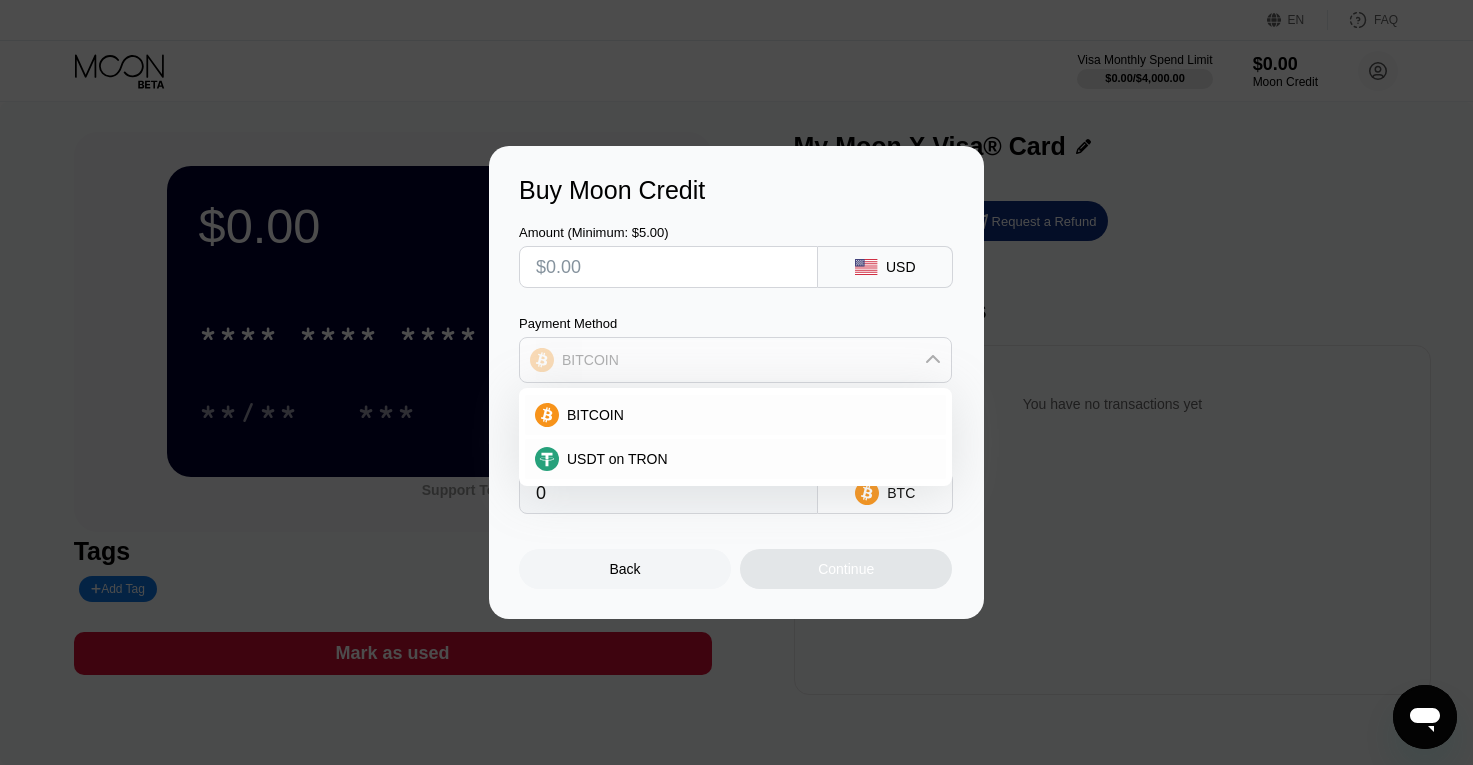 click on "BITCOIN" at bounding box center (735, 360) 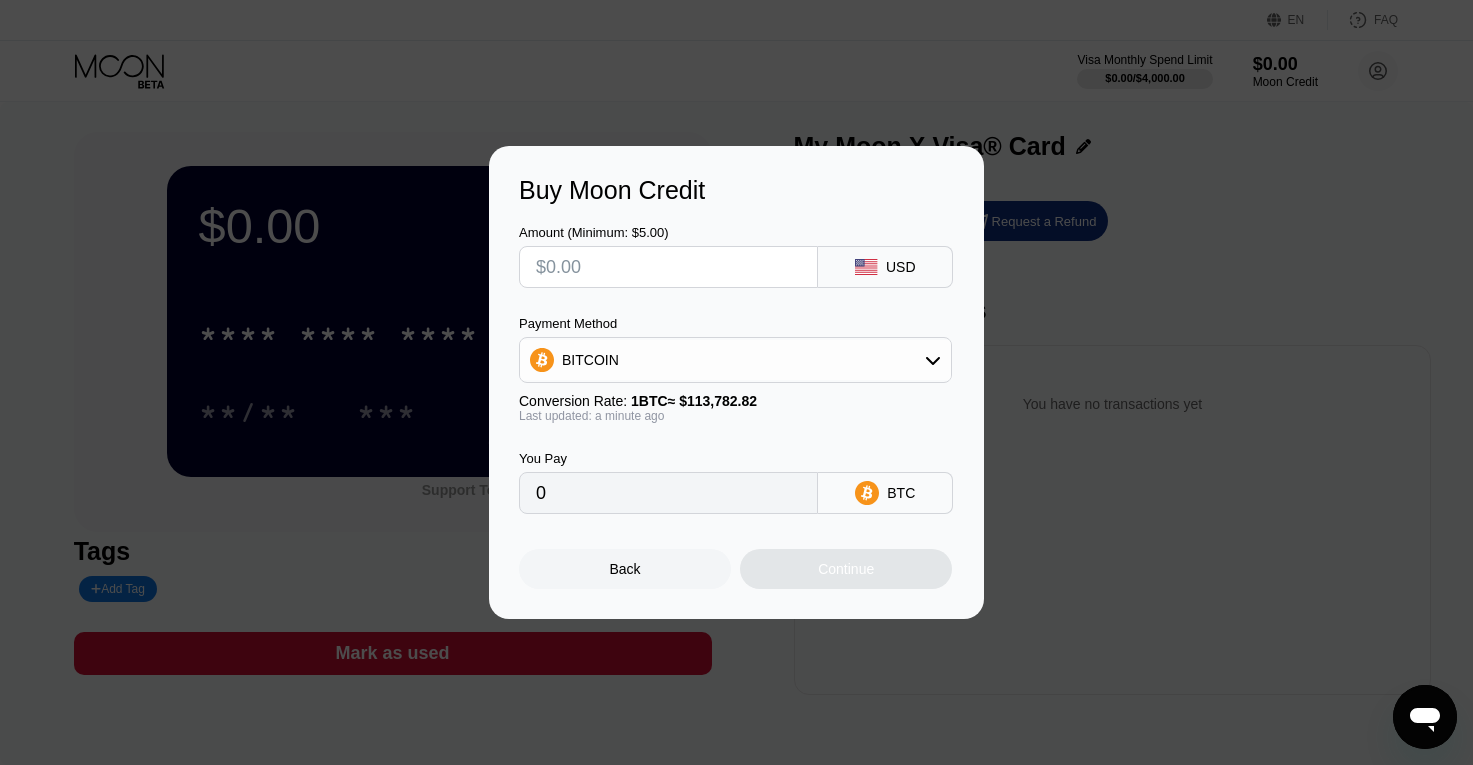click at bounding box center [668, 267] 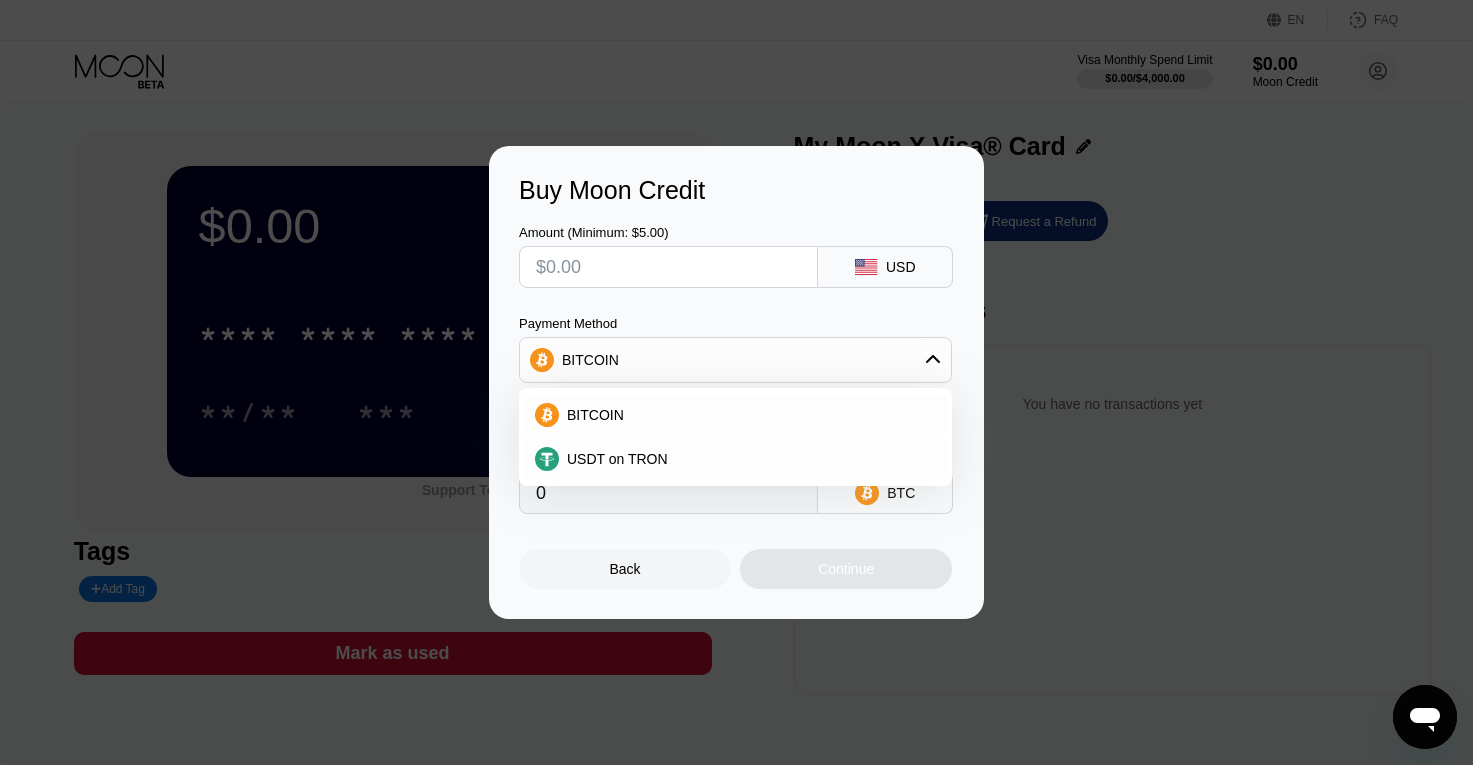 click on "BITCOIN USDT on TRON" at bounding box center [735, 437] 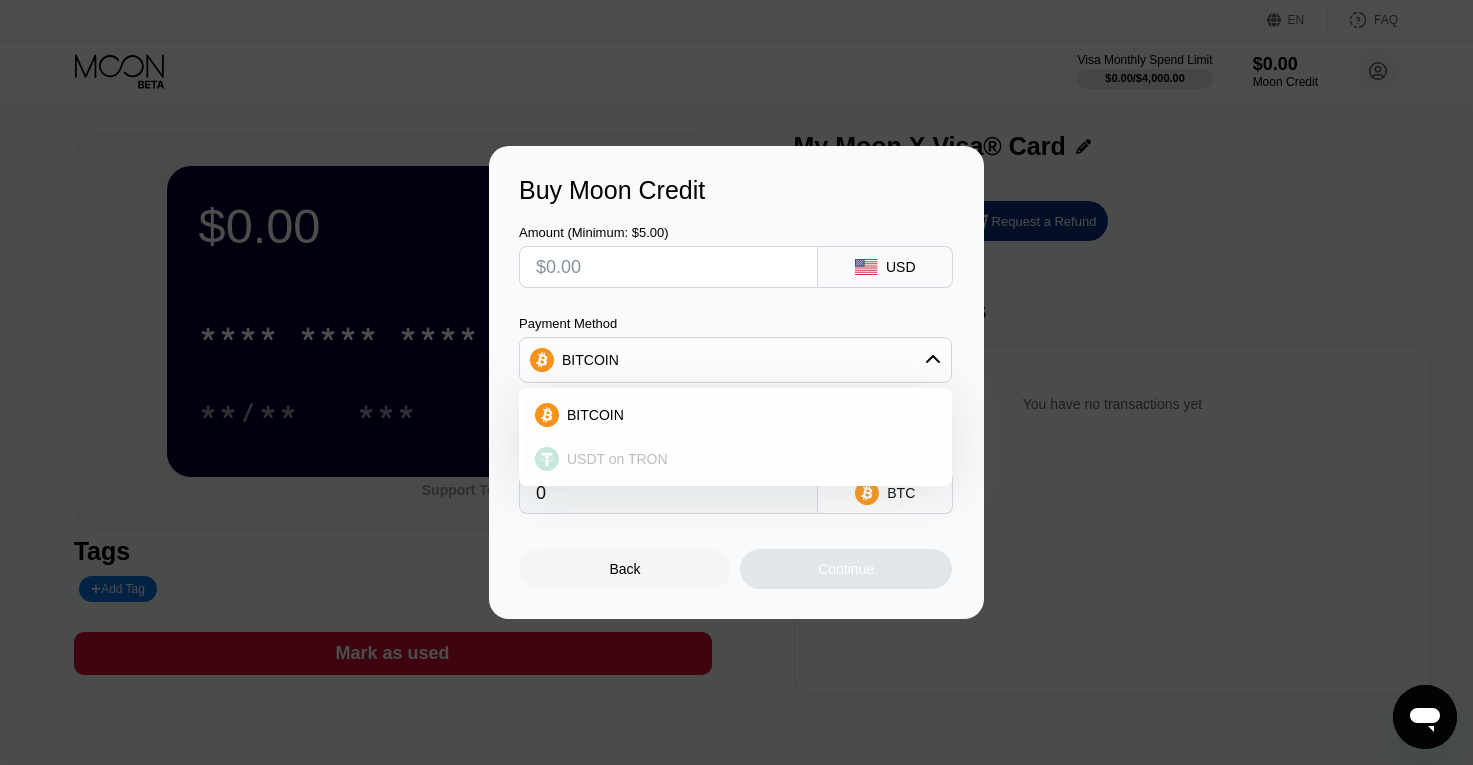 click on "USDT on TRON" at bounding box center [617, 459] 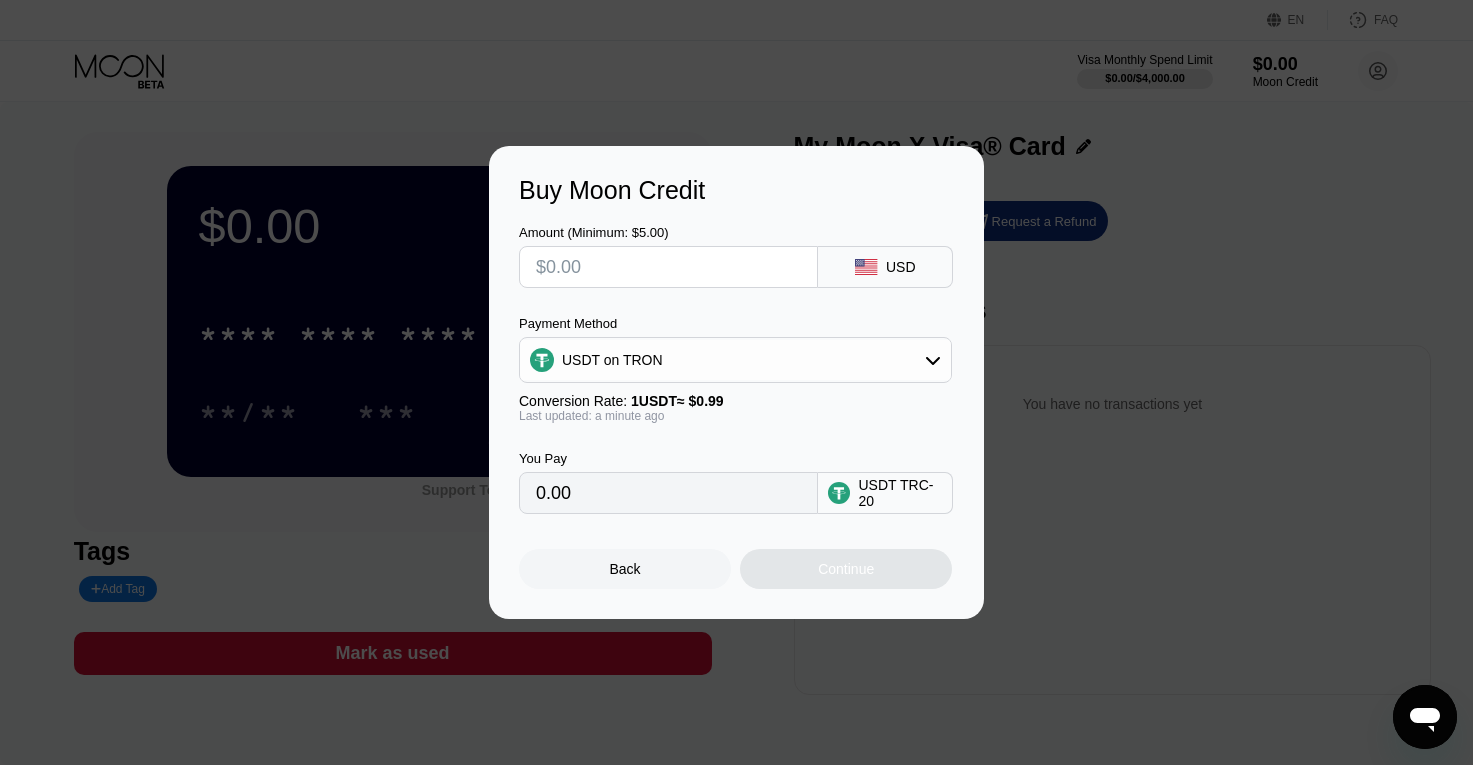 click at bounding box center [668, 267] 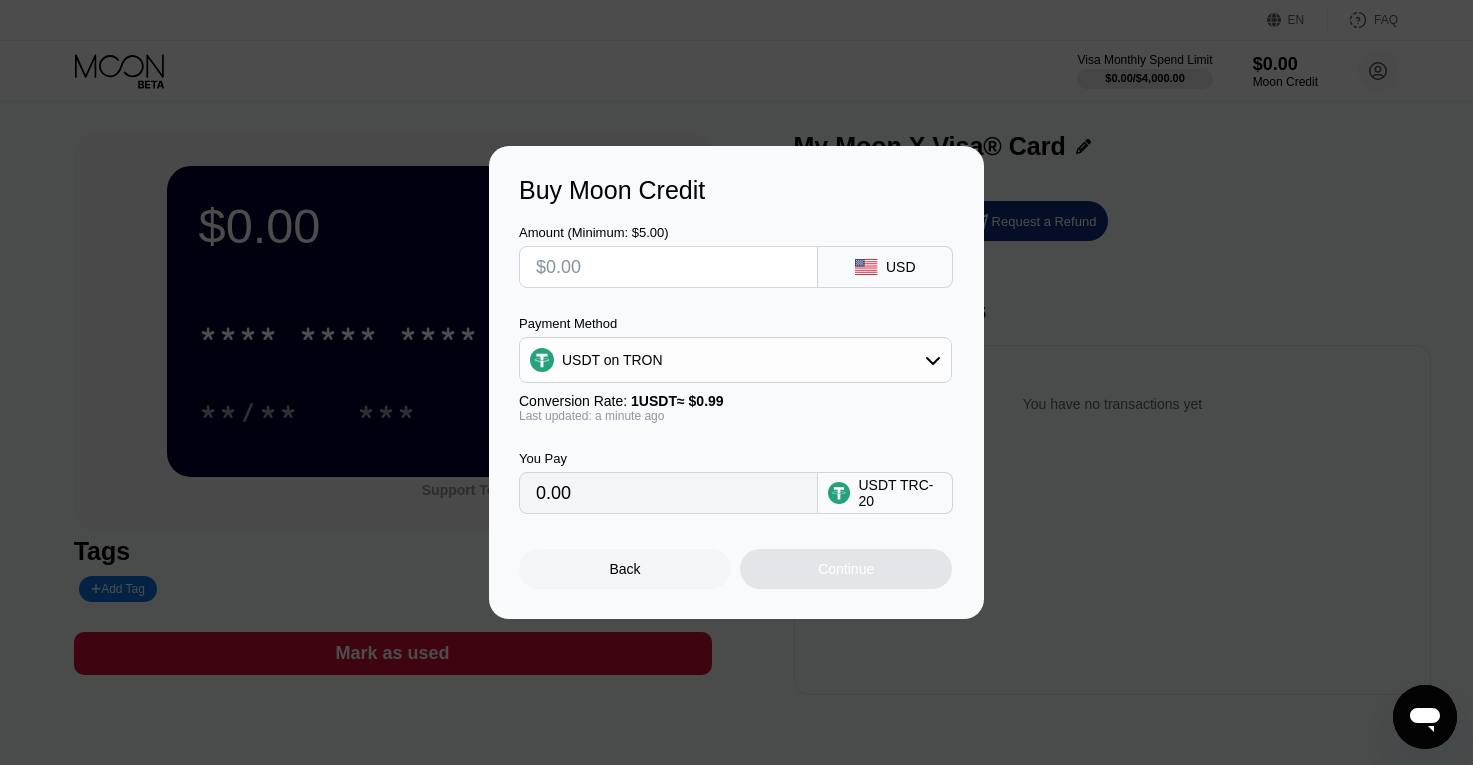 type on "$1" 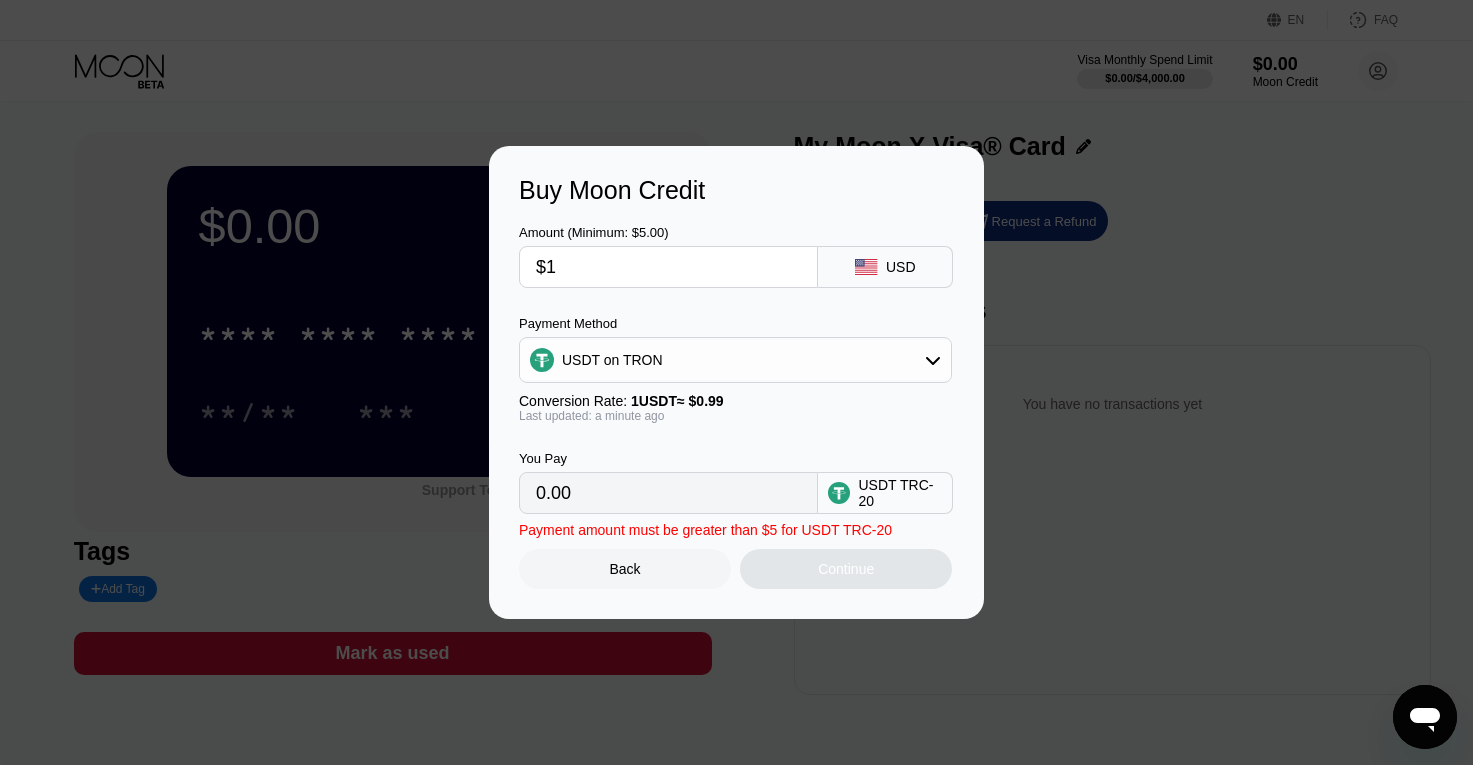 type on "1.01" 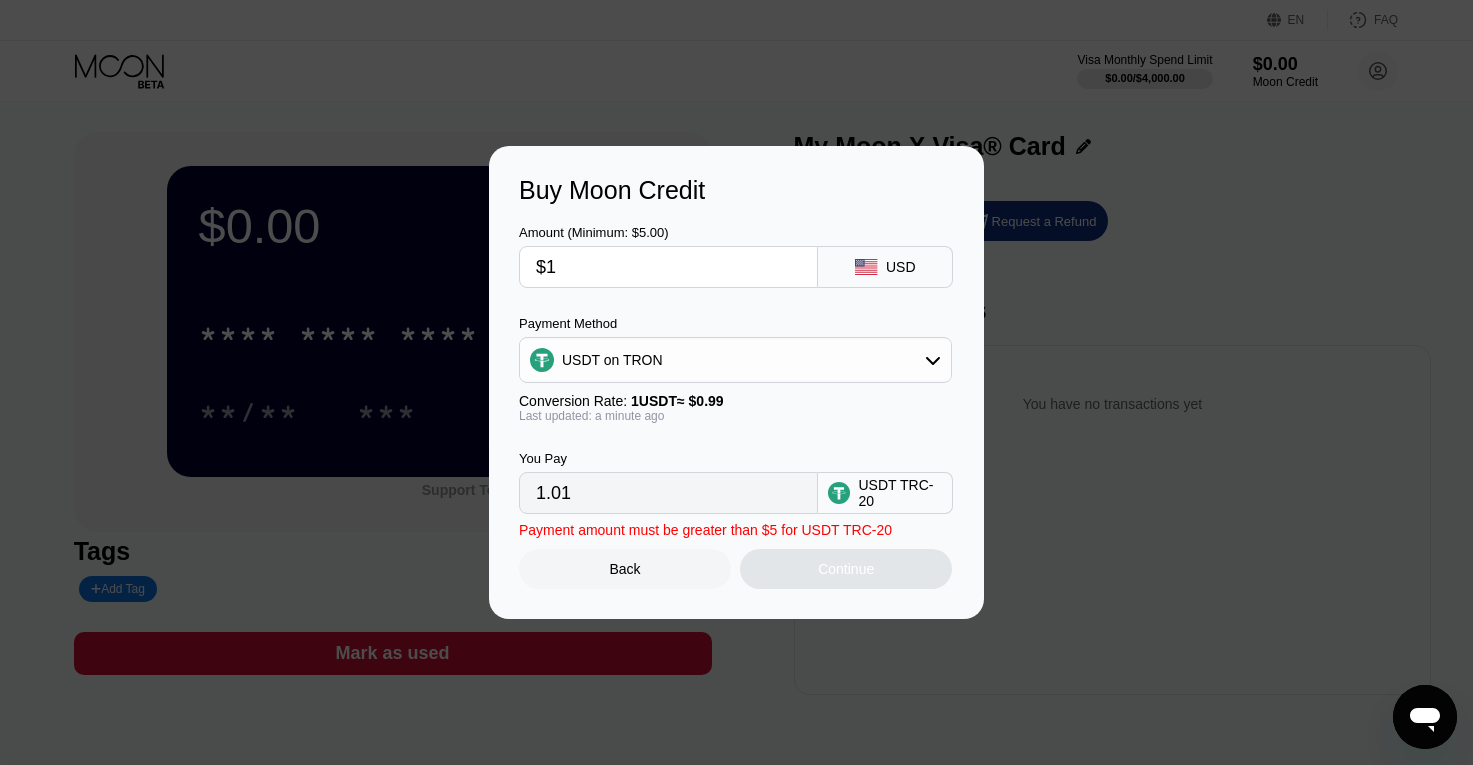 type on "$1" 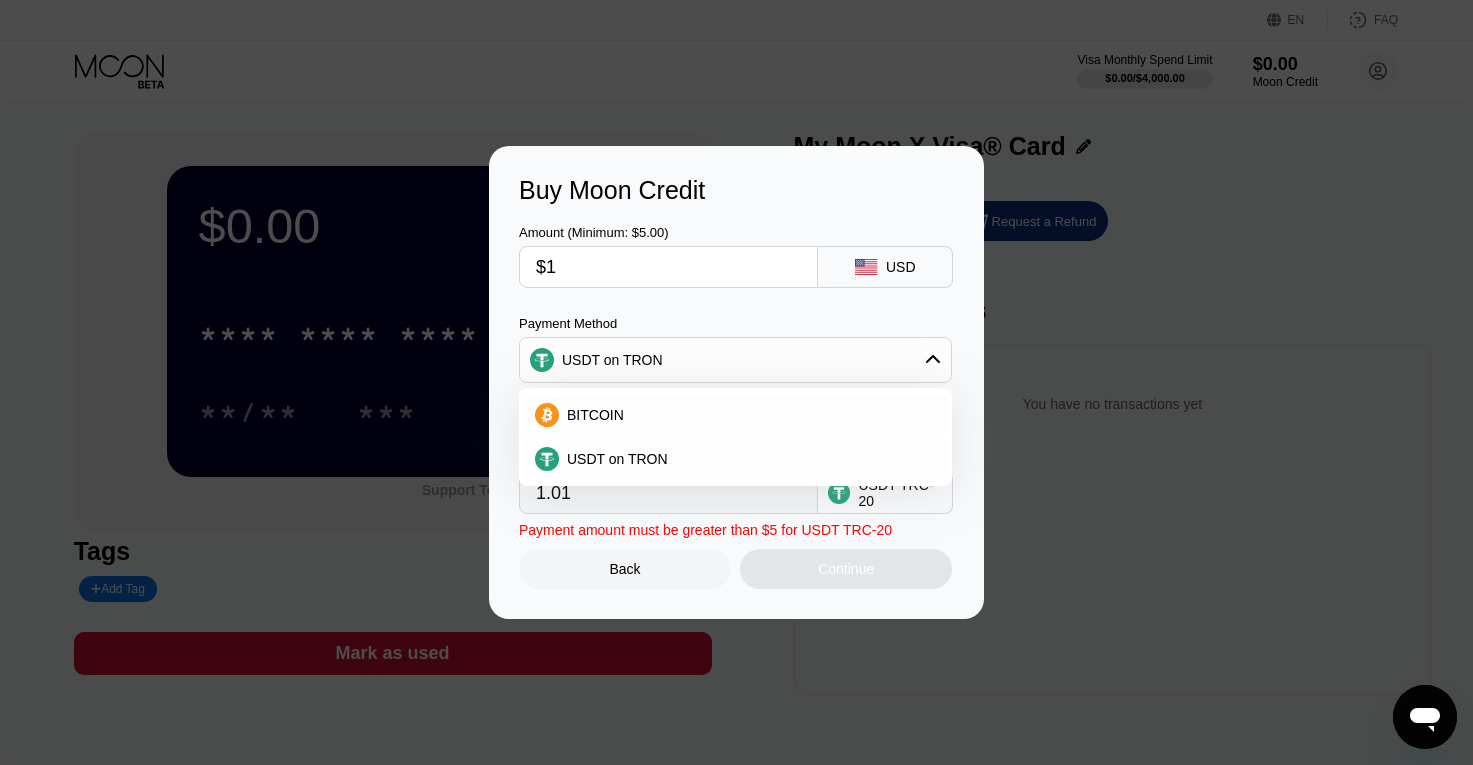 click on "Payment Method" at bounding box center (735, 323) 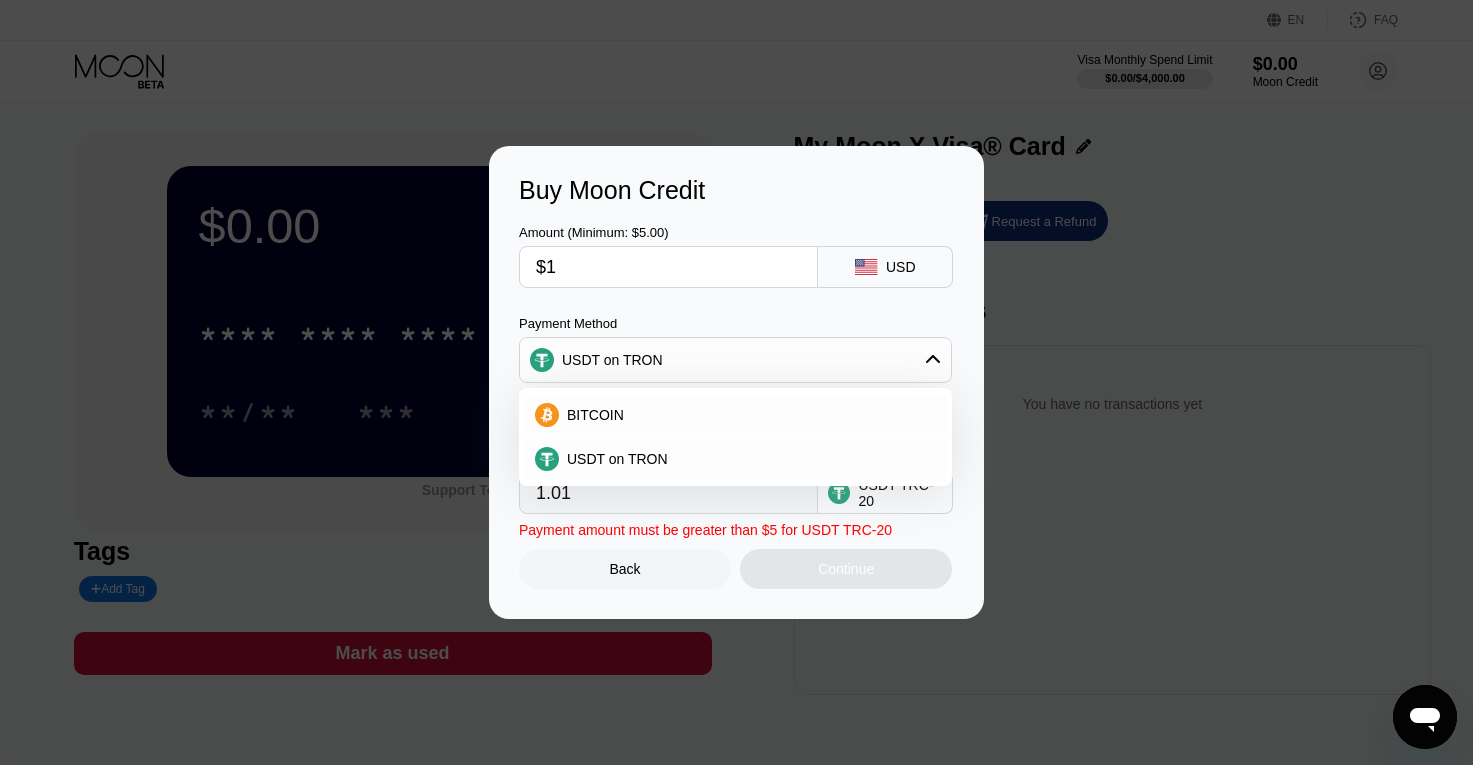 type 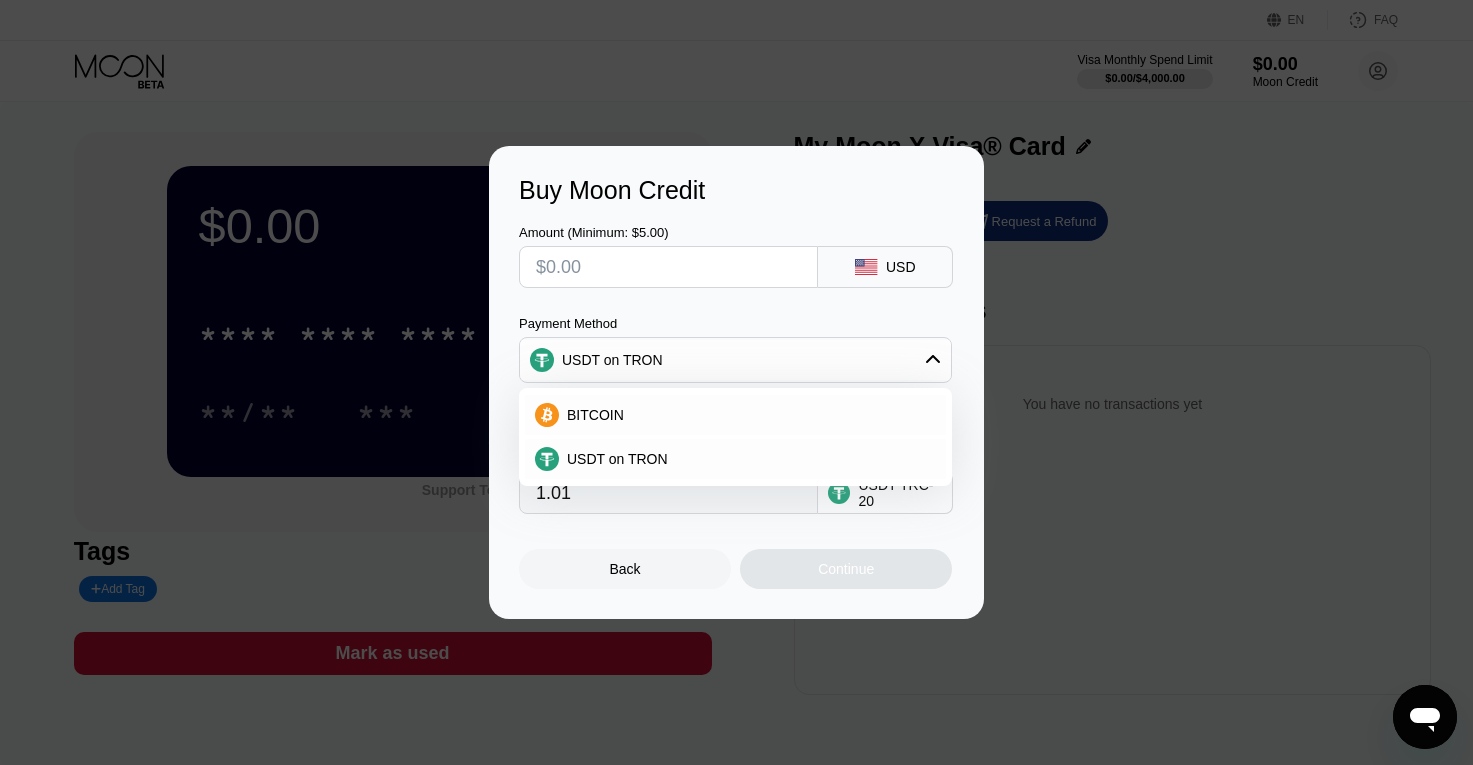type on "0.00" 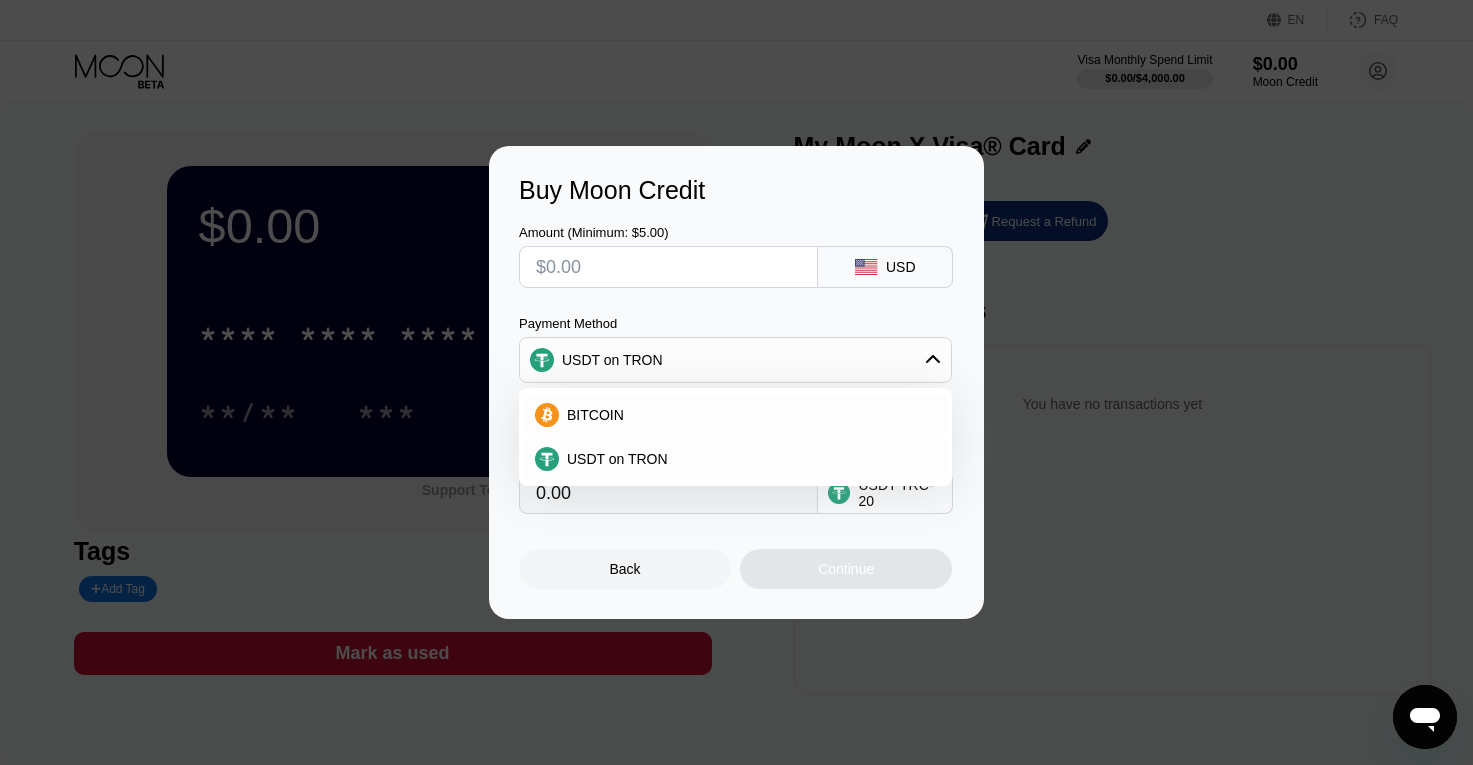 type on "$5" 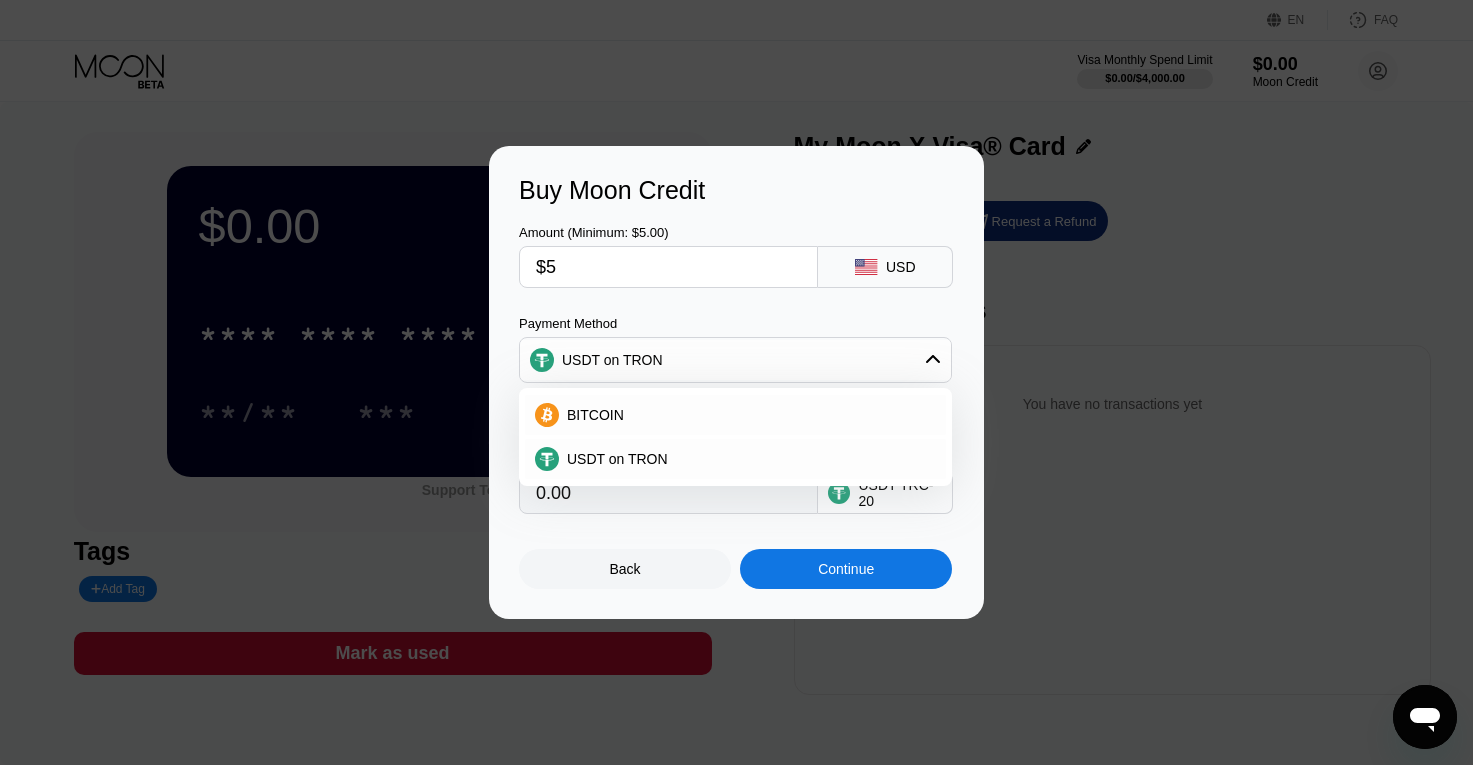 type on "5.05" 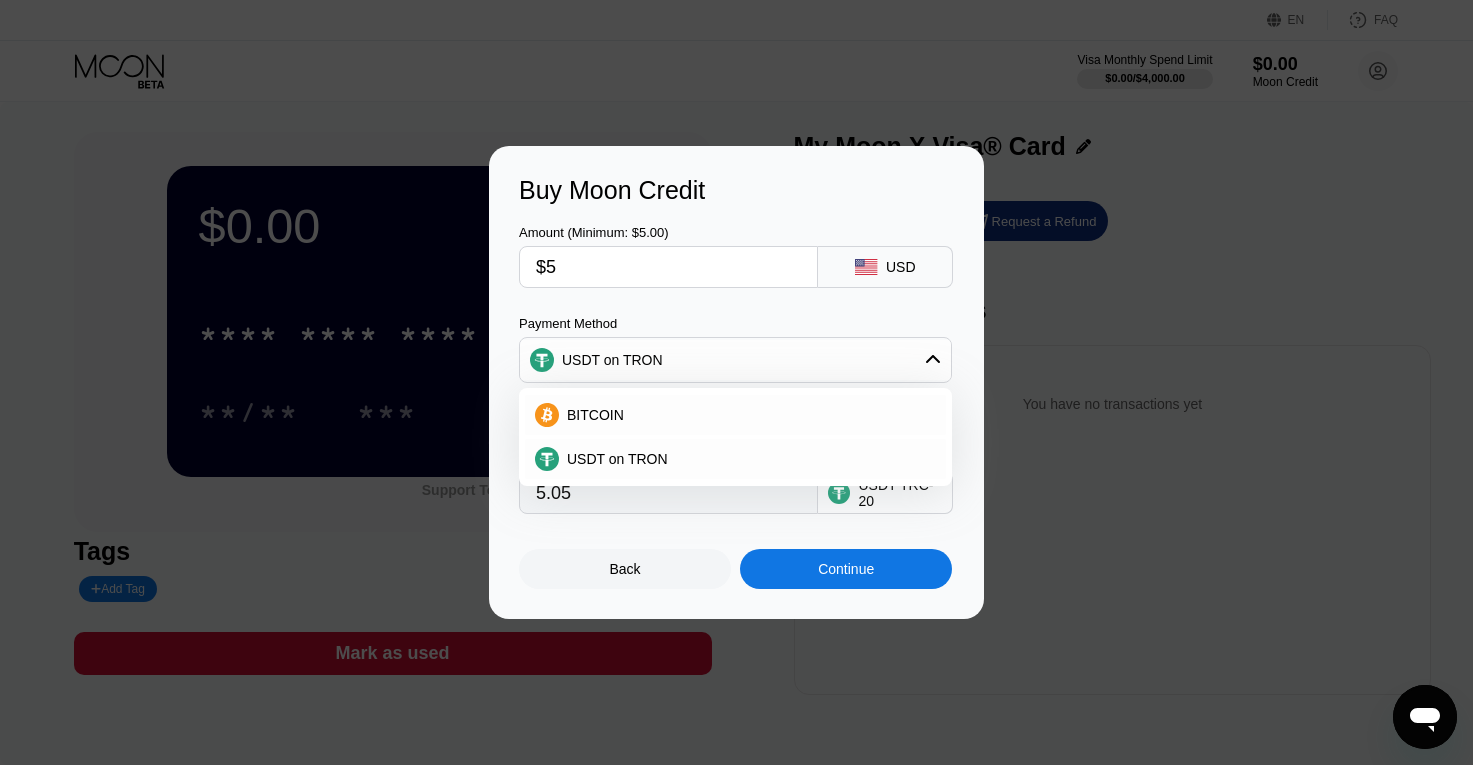 type on "$5" 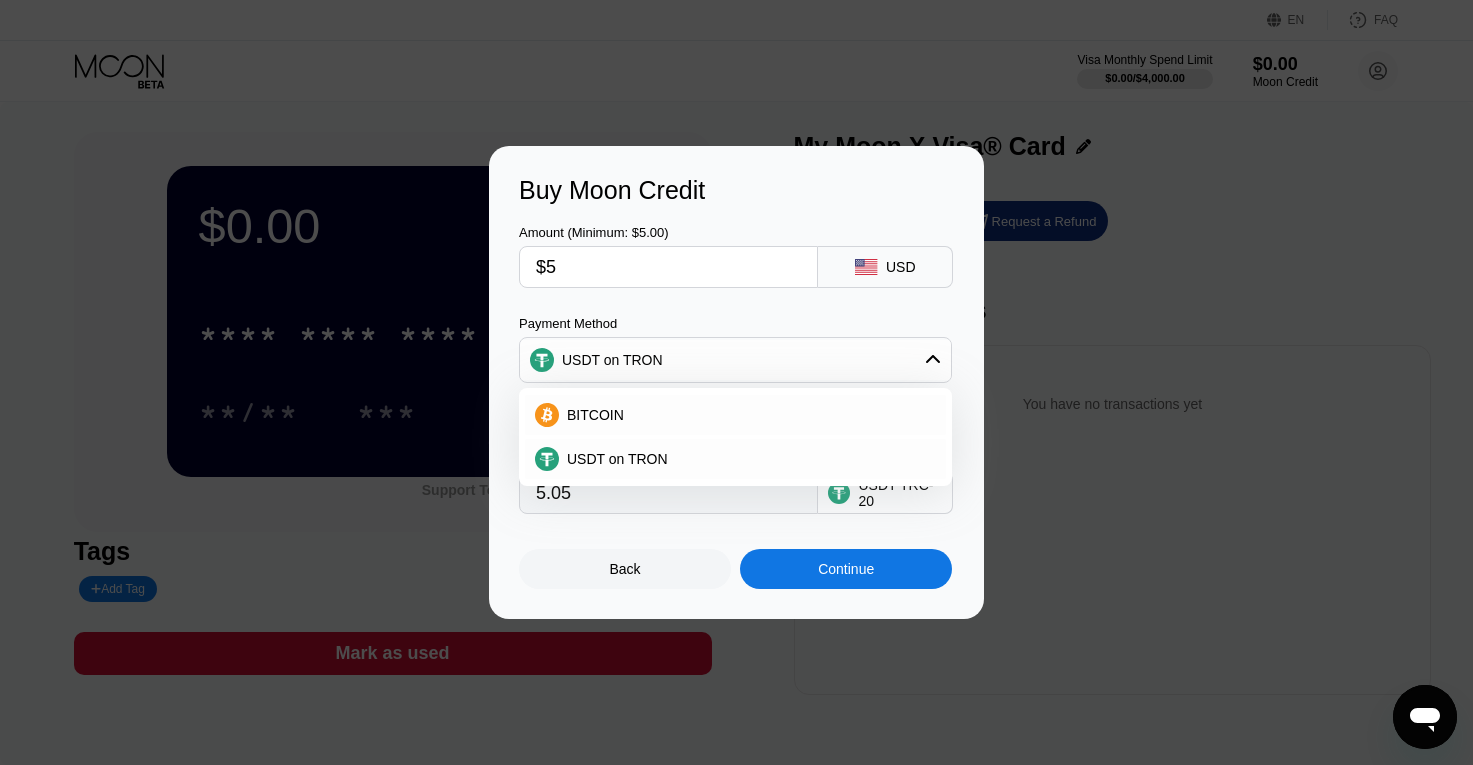 click on "Amount (Minimum: $5.00) $5 USD Payment Method USDT on TRON BITCOIN USDT on TRON Conversion Rate:   1  USDT  ≈   $0.99 Last updated:   2 minutes ago You Pay 5.05 USDT TRC-20" at bounding box center (736, 359) 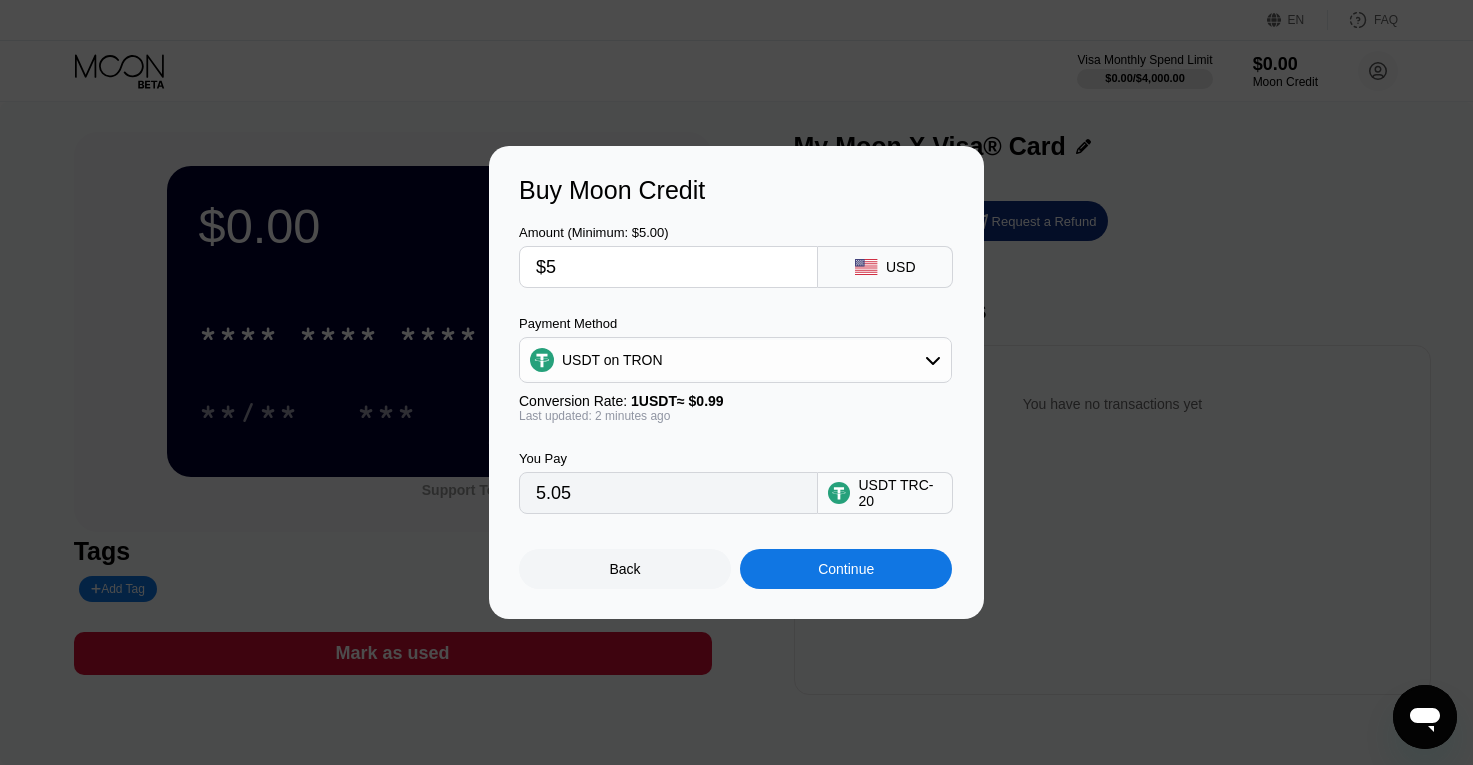 click on "You Pay 5.05 USDT TRC-20" at bounding box center [736, 468] 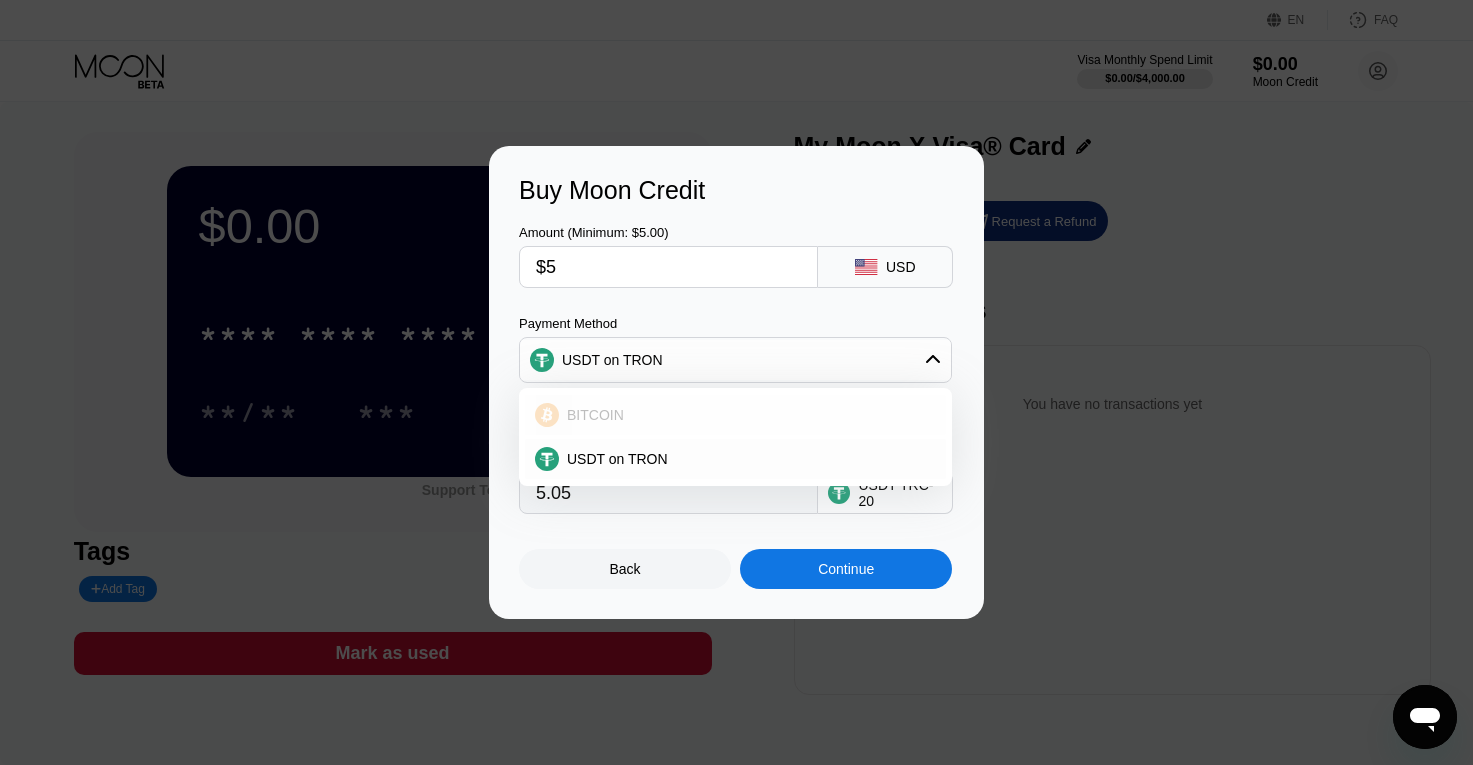click on "BITCOIN" at bounding box center (735, 415) 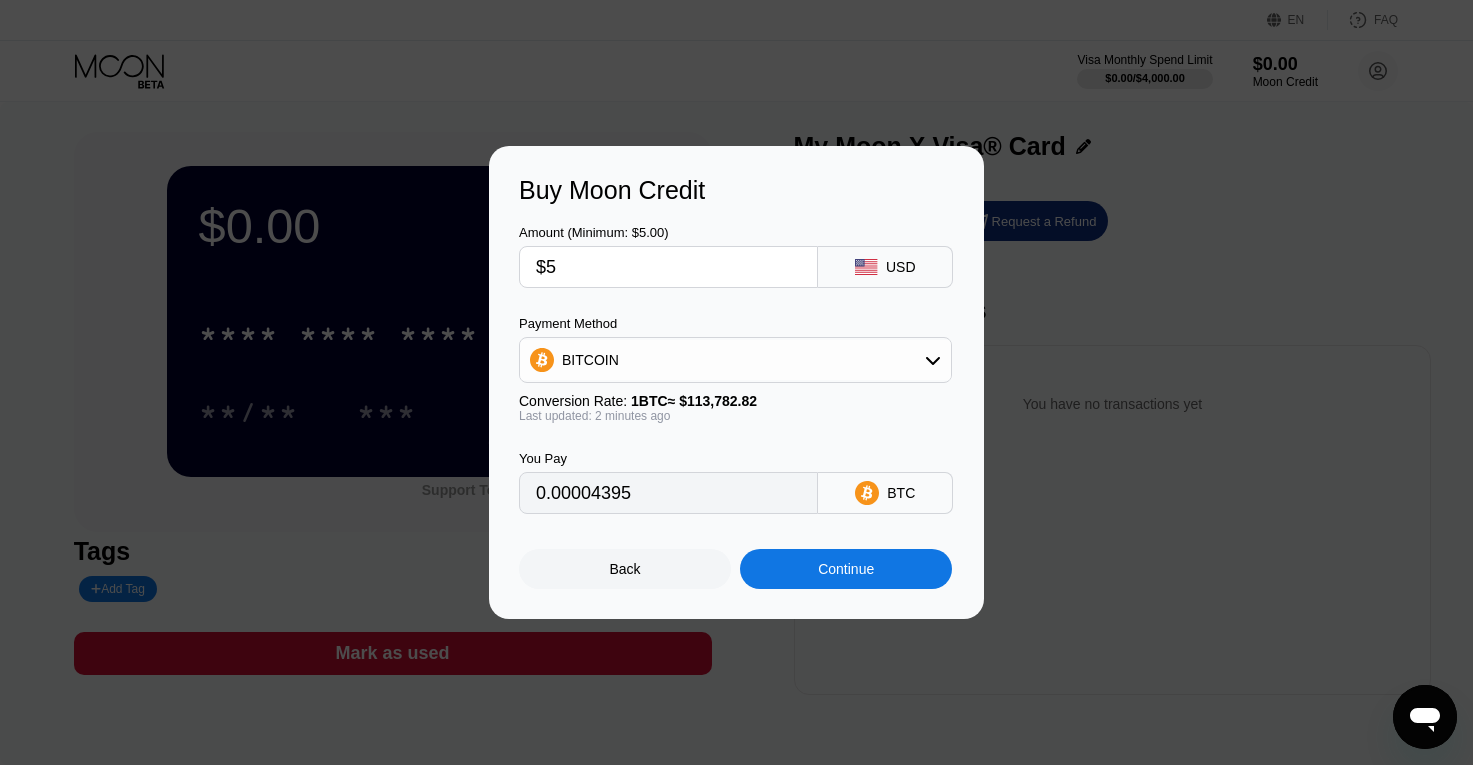 click on "BITCOIN" at bounding box center (735, 360) 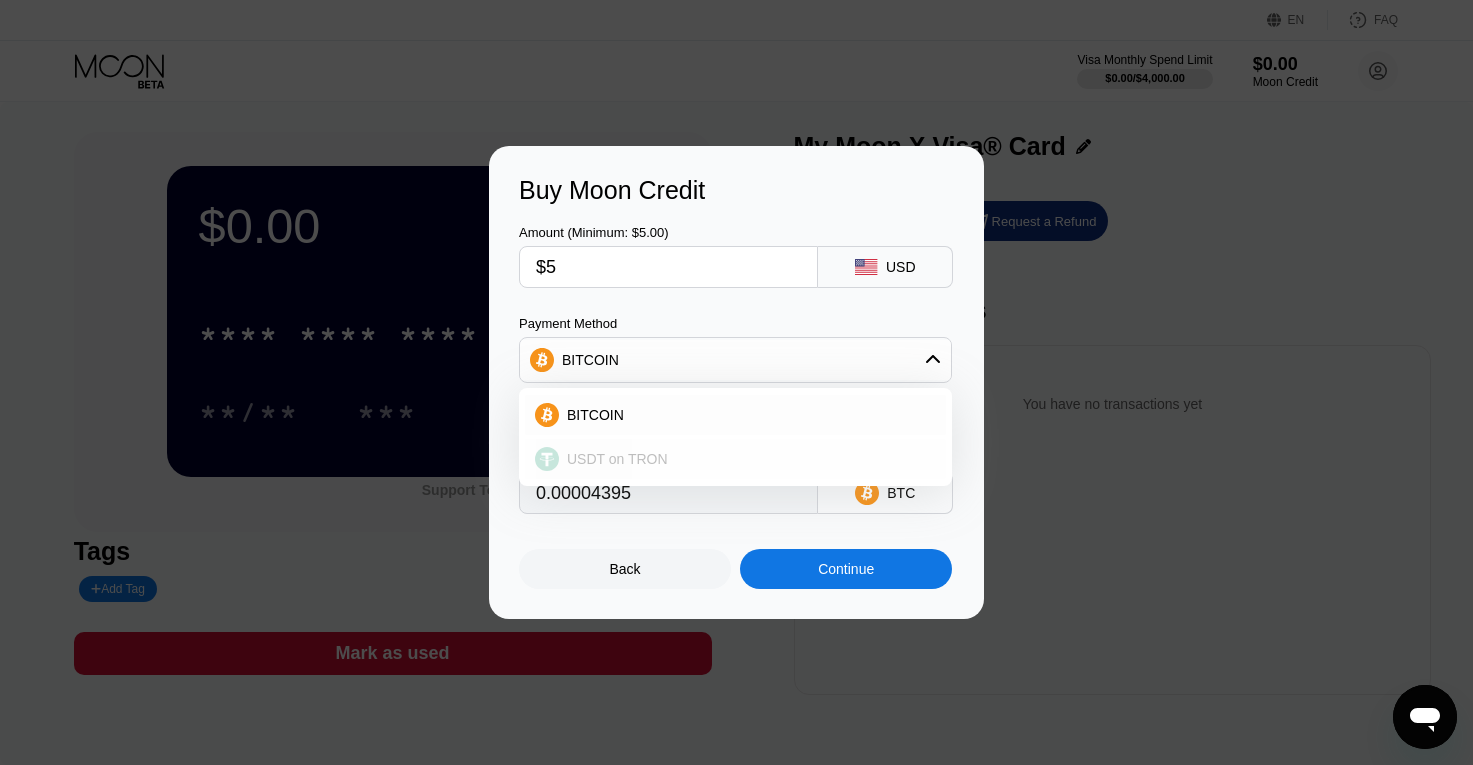 click on "USDT on TRON" at bounding box center [617, 459] 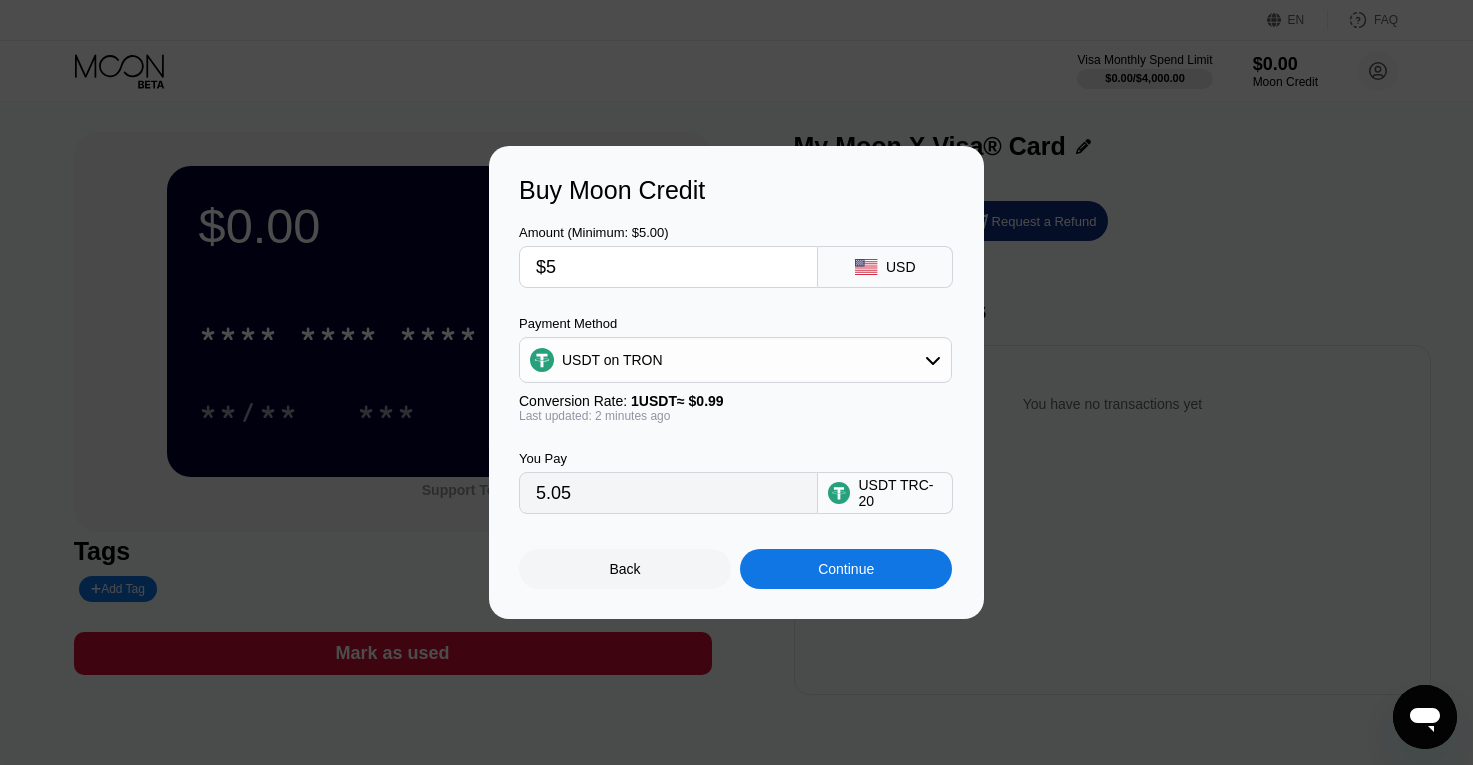 click on "Continue" at bounding box center [846, 569] 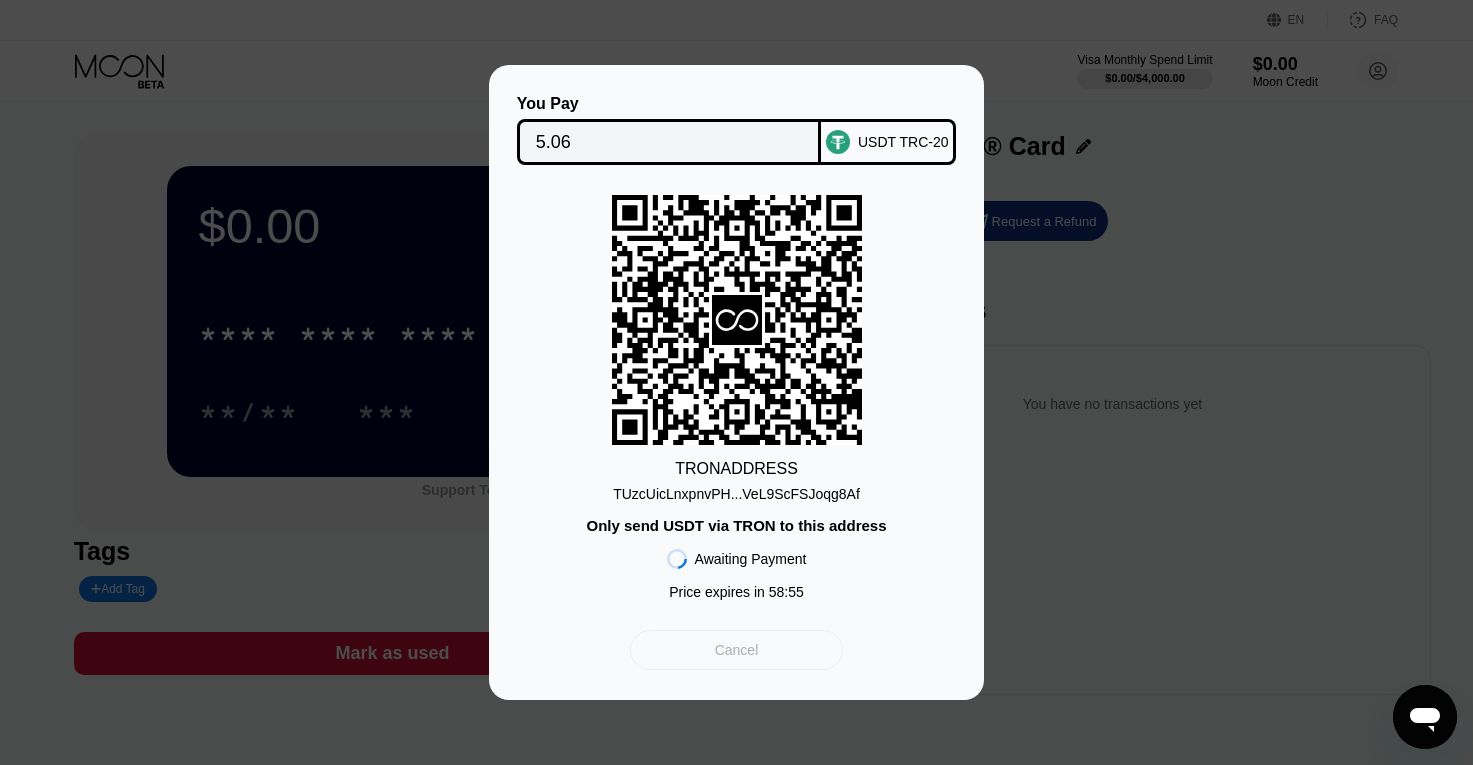 click on "Cancel" at bounding box center [737, 650] 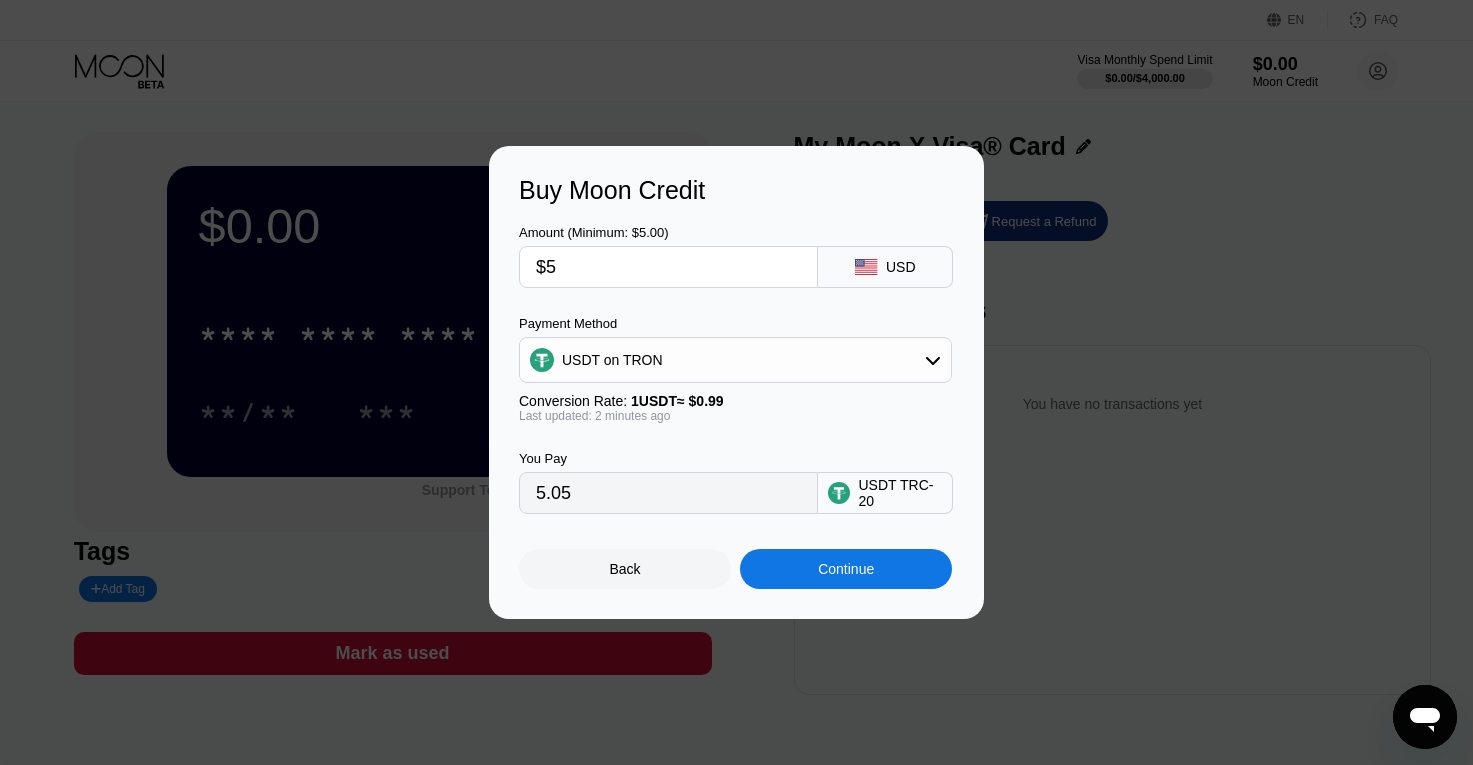 click on "Back" at bounding box center (625, 569) 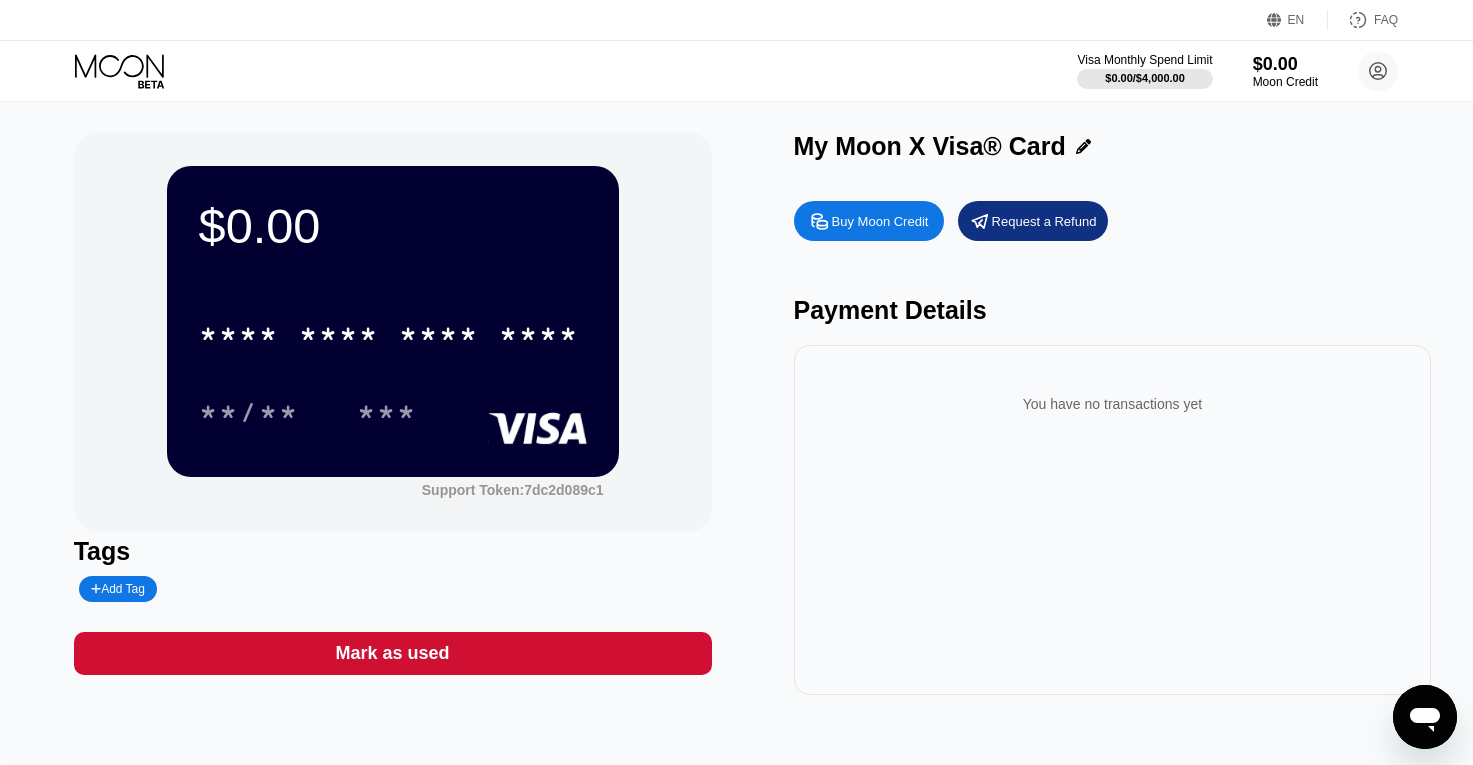 scroll, scrollTop: 0, scrollLeft: 0, axis: both 